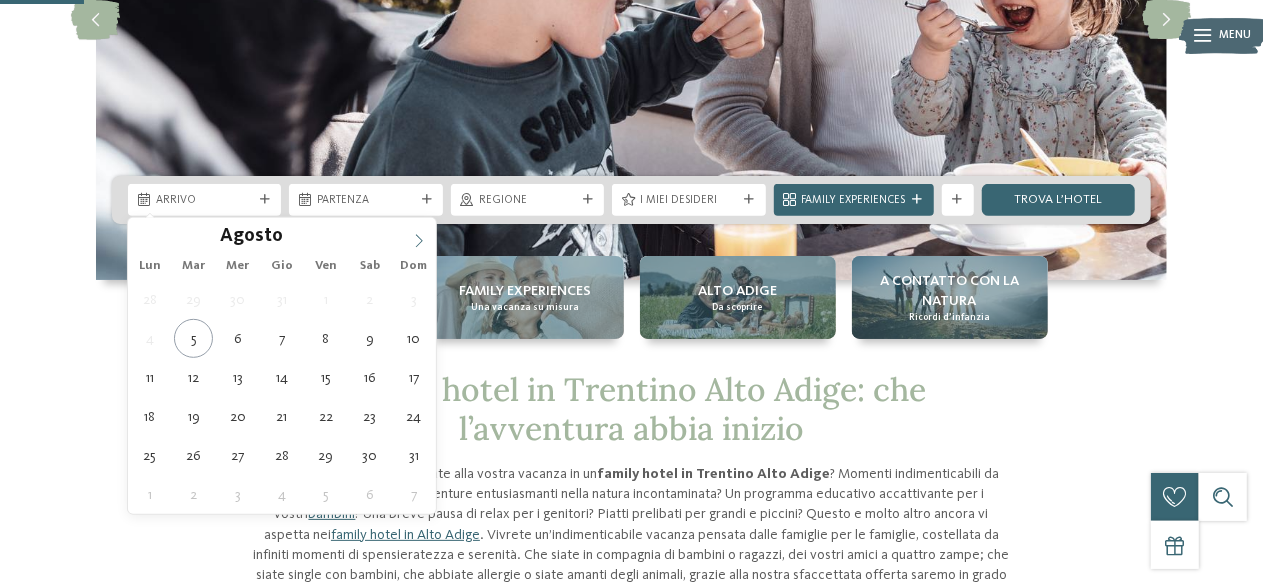 scroll, scrollTop: 320, scrollLeft: 0, axis: vertical 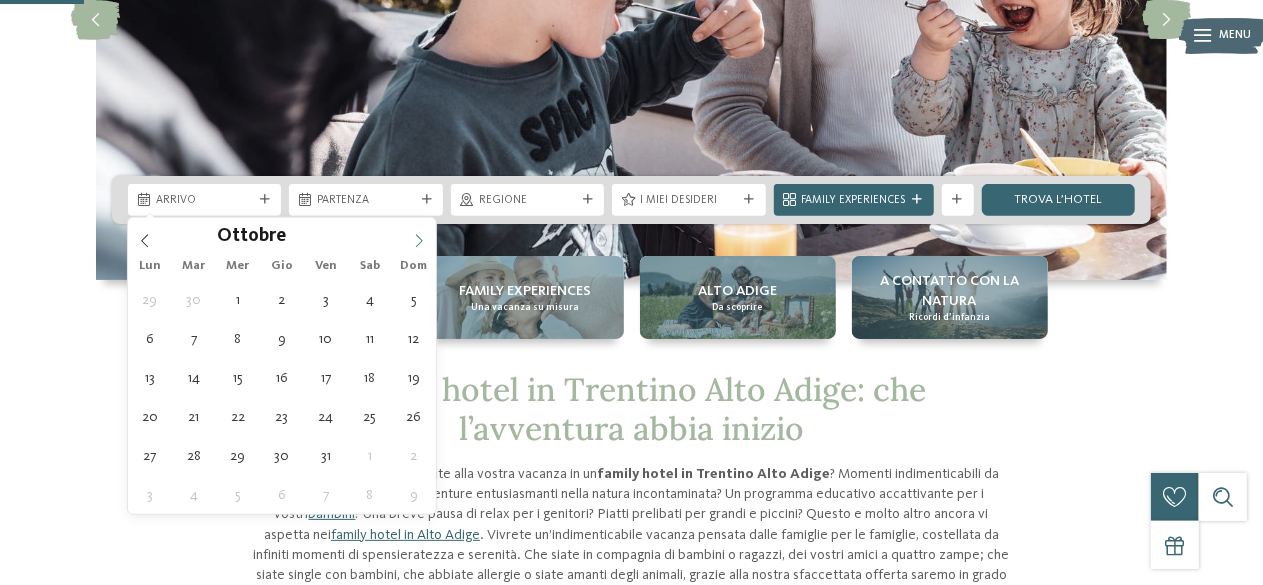 click 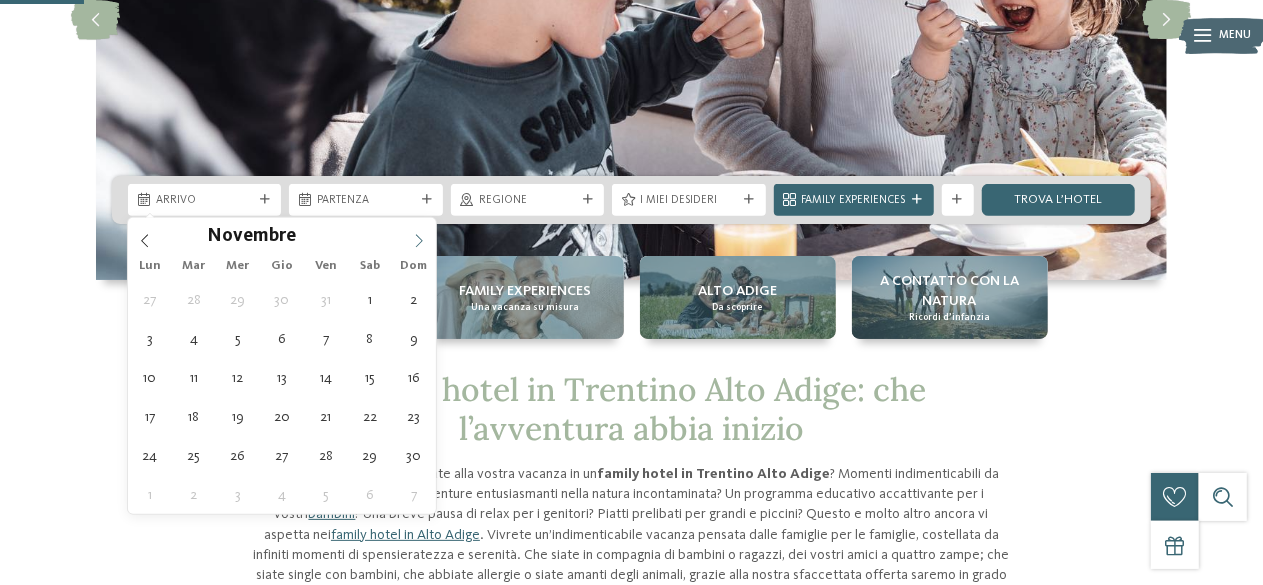 click 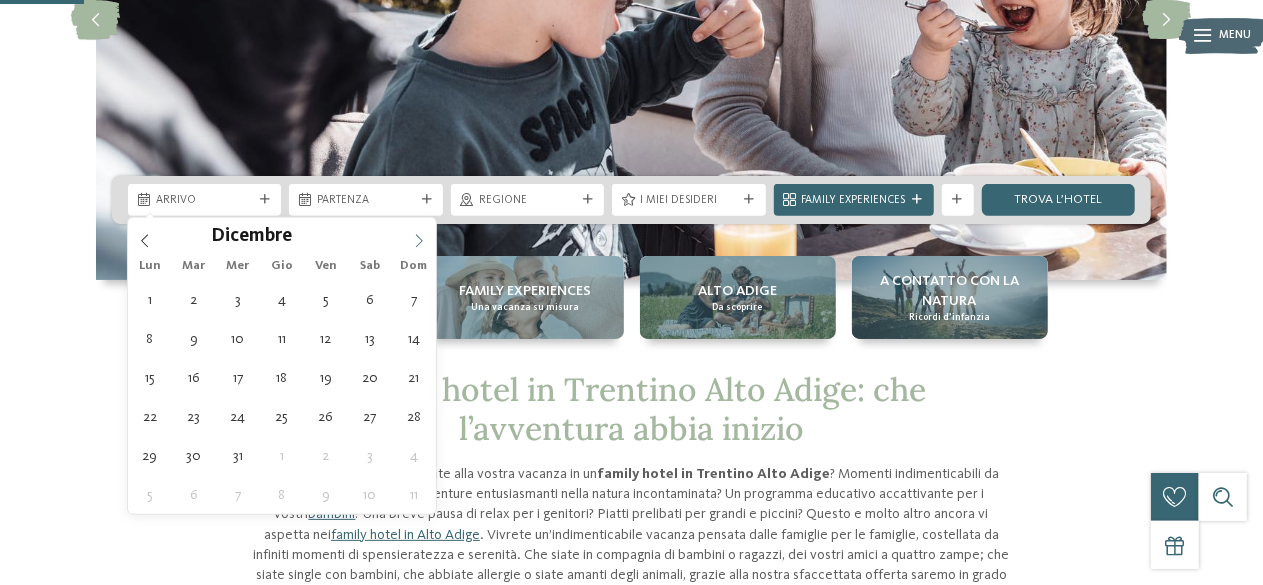 click 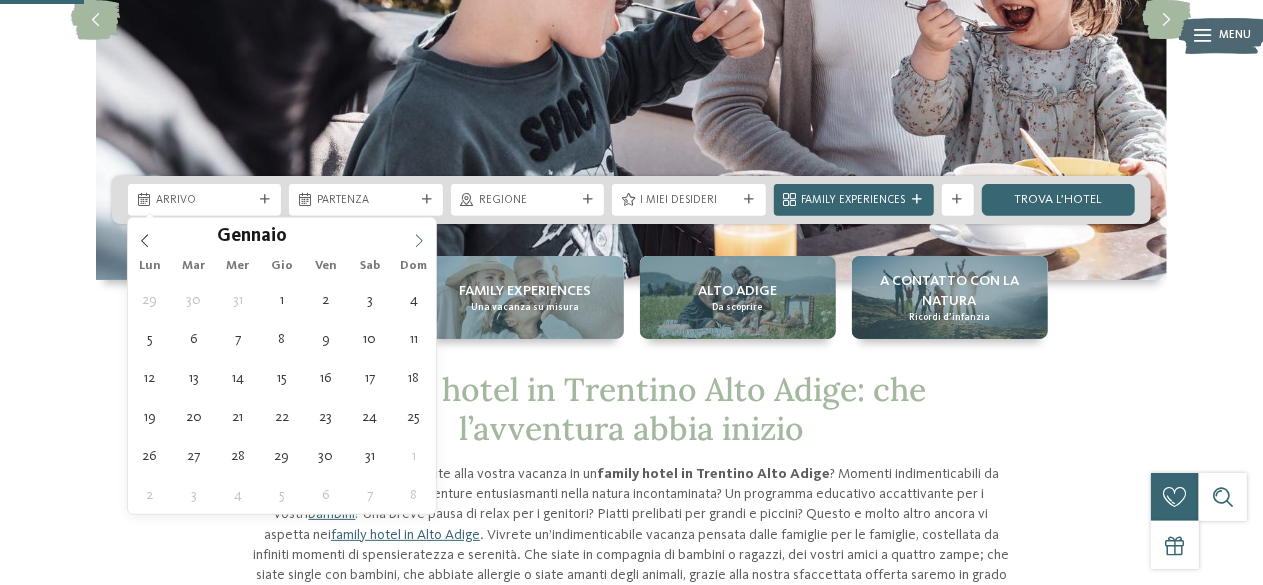 click 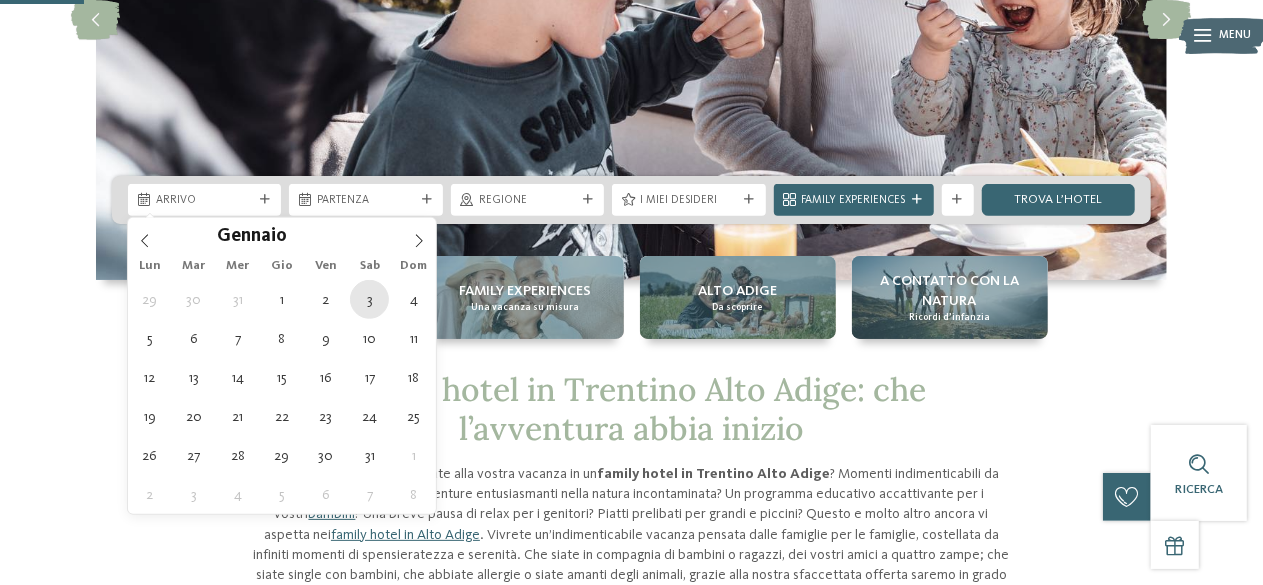 type on "03.01.2026" 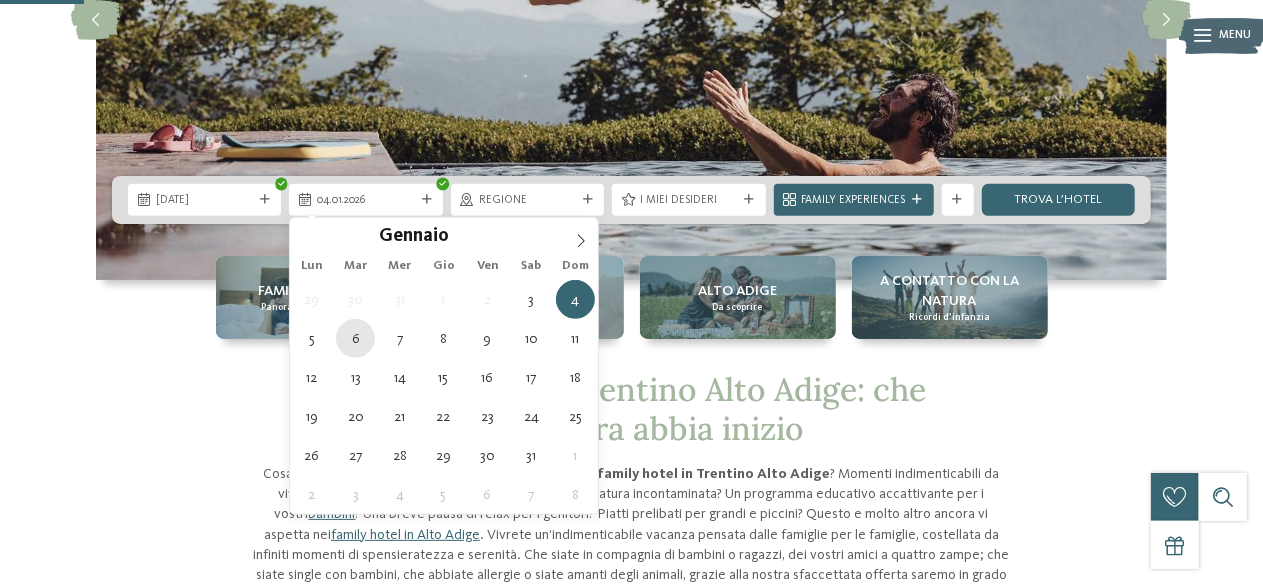 type on "06.01.2026" 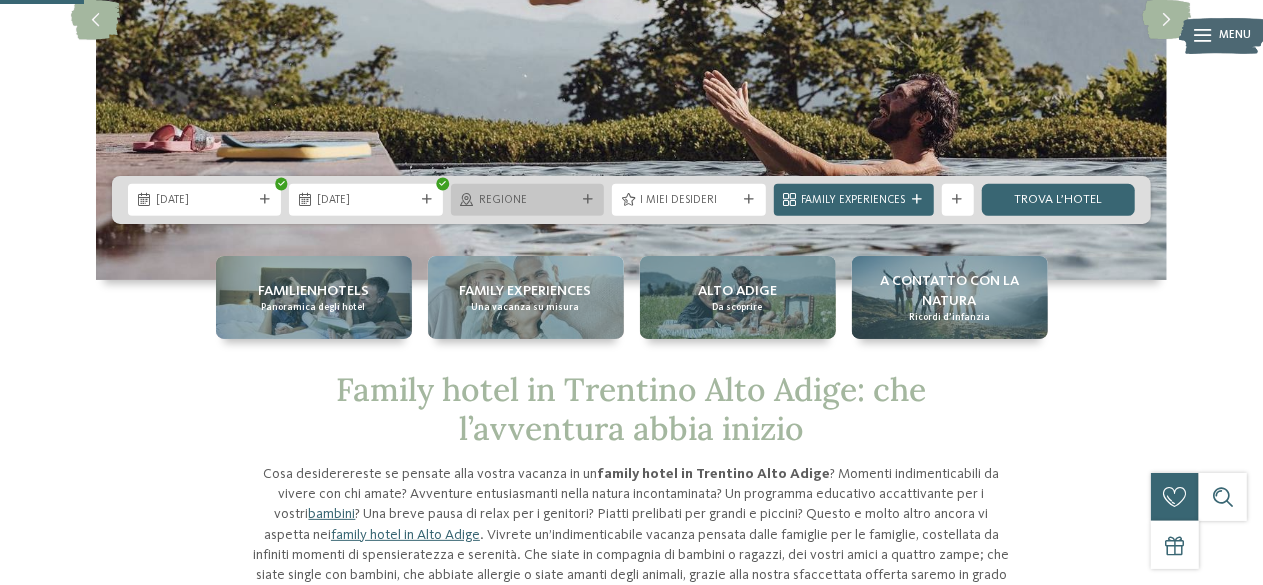 click on "Regione" at bounding box center (527, 200) 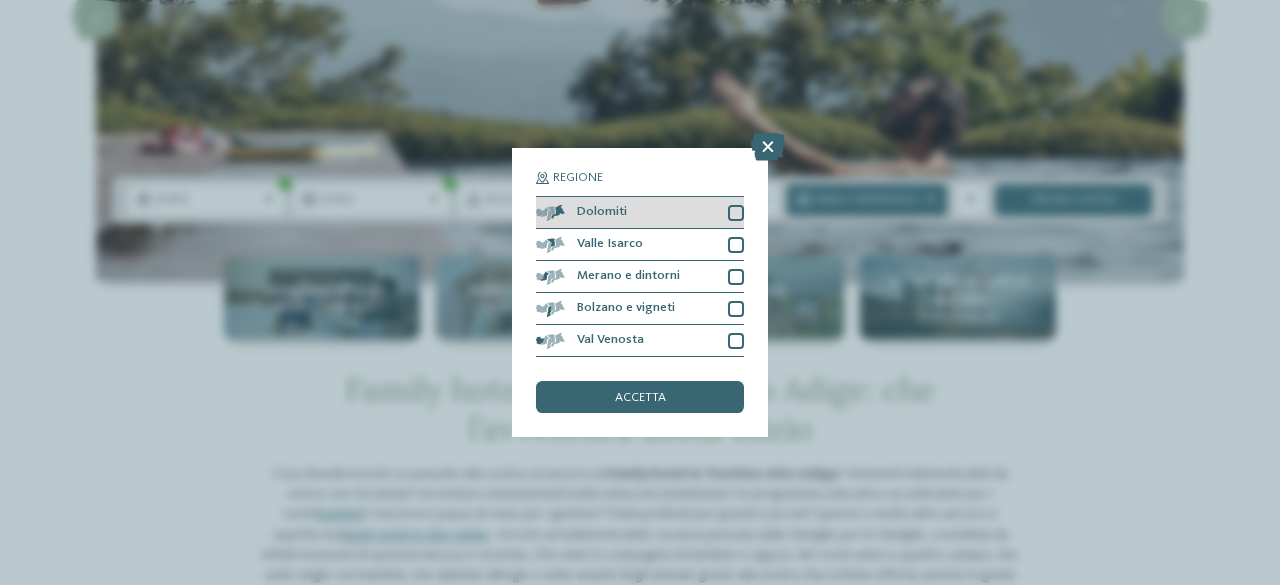 click at bounding box center (736, 213) 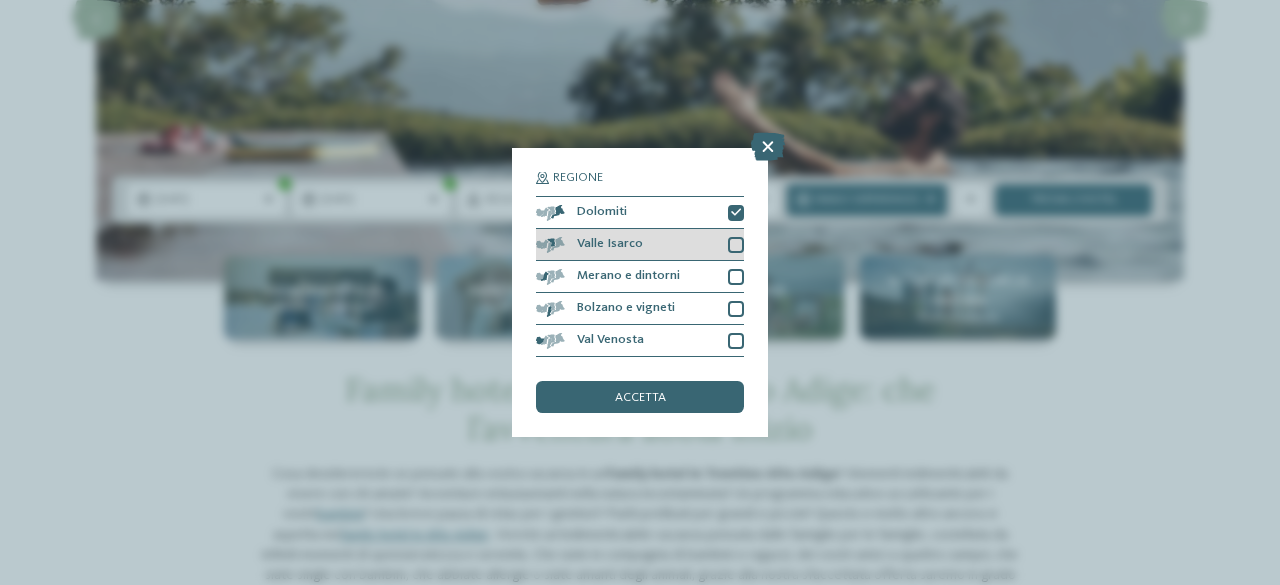 click on "Valle Isarco" at bounding box center (640, 245) 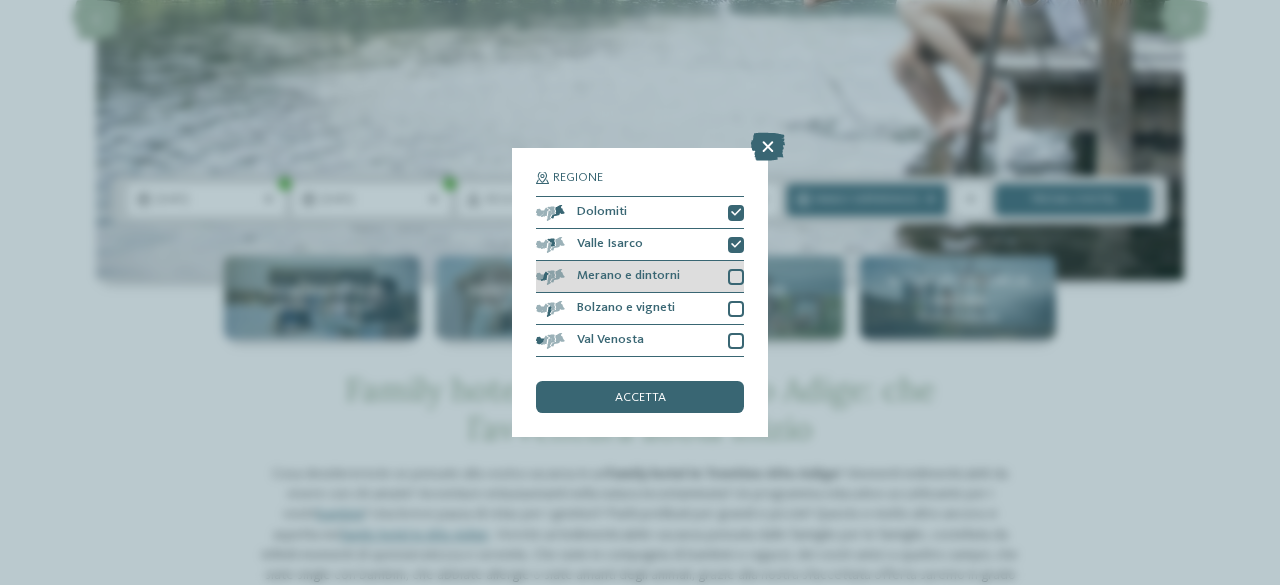 click on "Merano e dintorni" at bounding box center (640, 277) 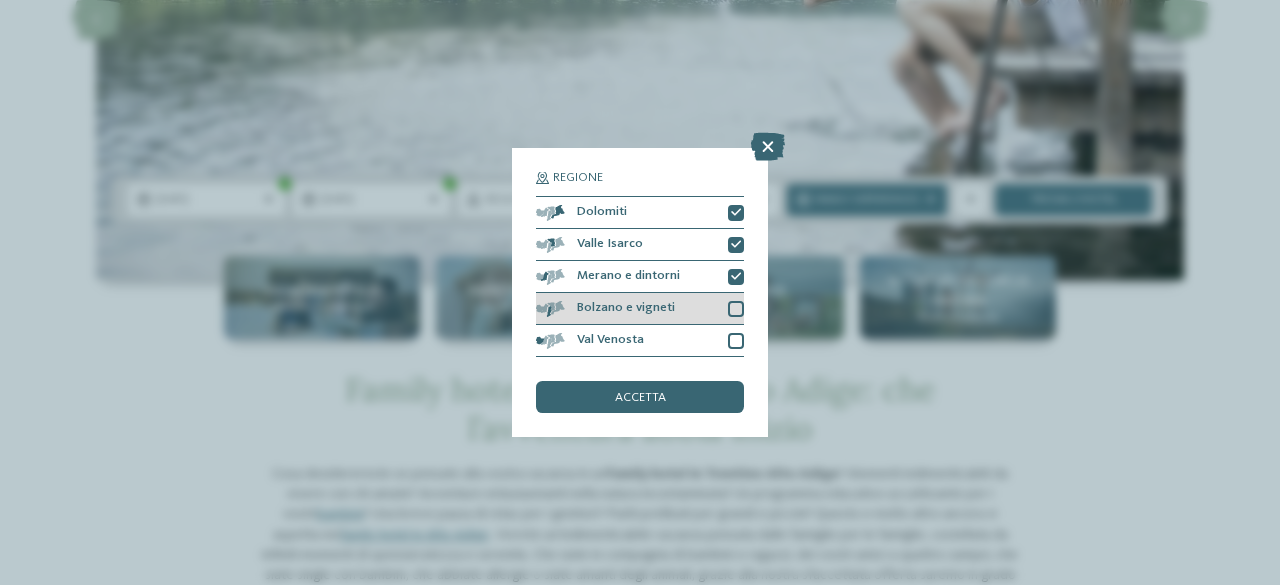 click at bounding box center (736, 309) 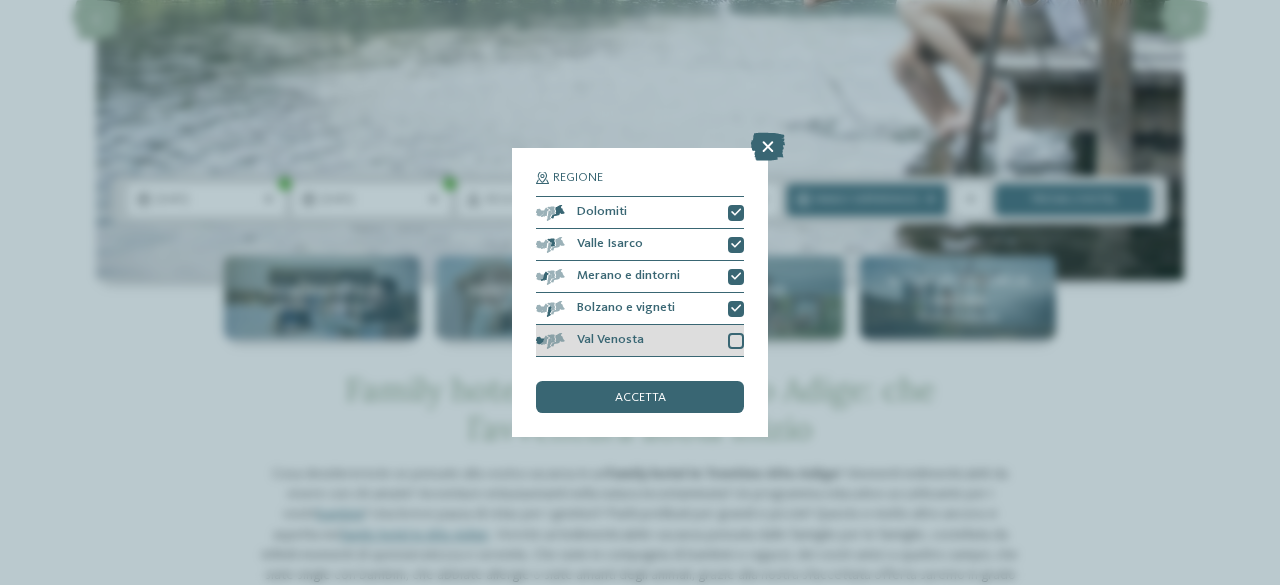click on "Val Venosta" at bounding box center [640, 341] 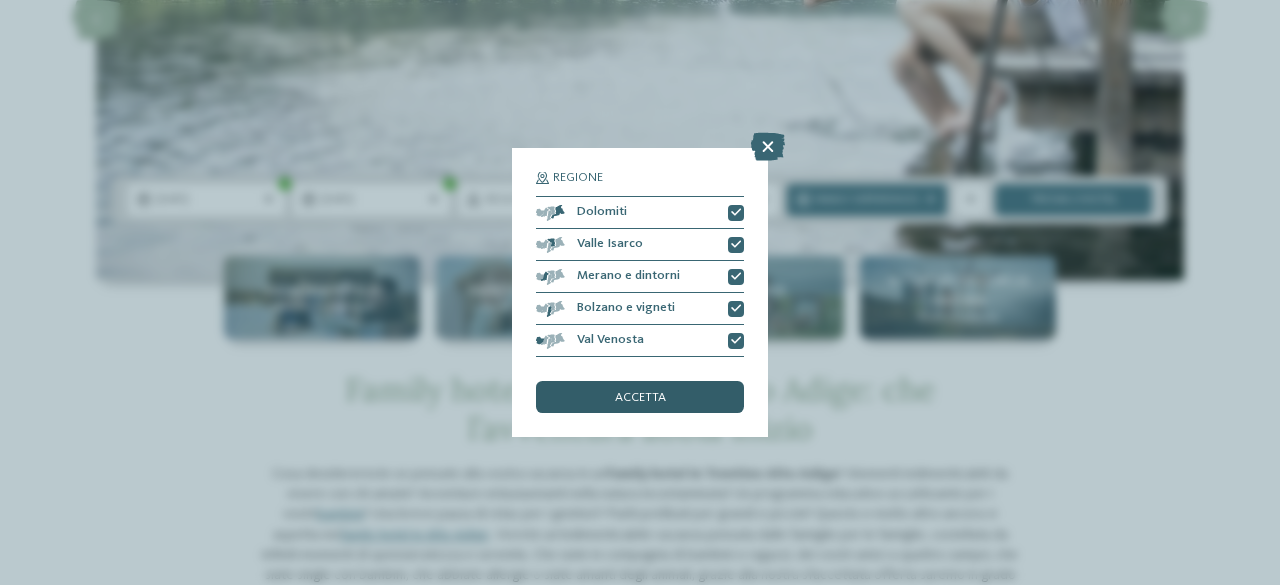 click on "accetta" at bounding box center (640, 397) 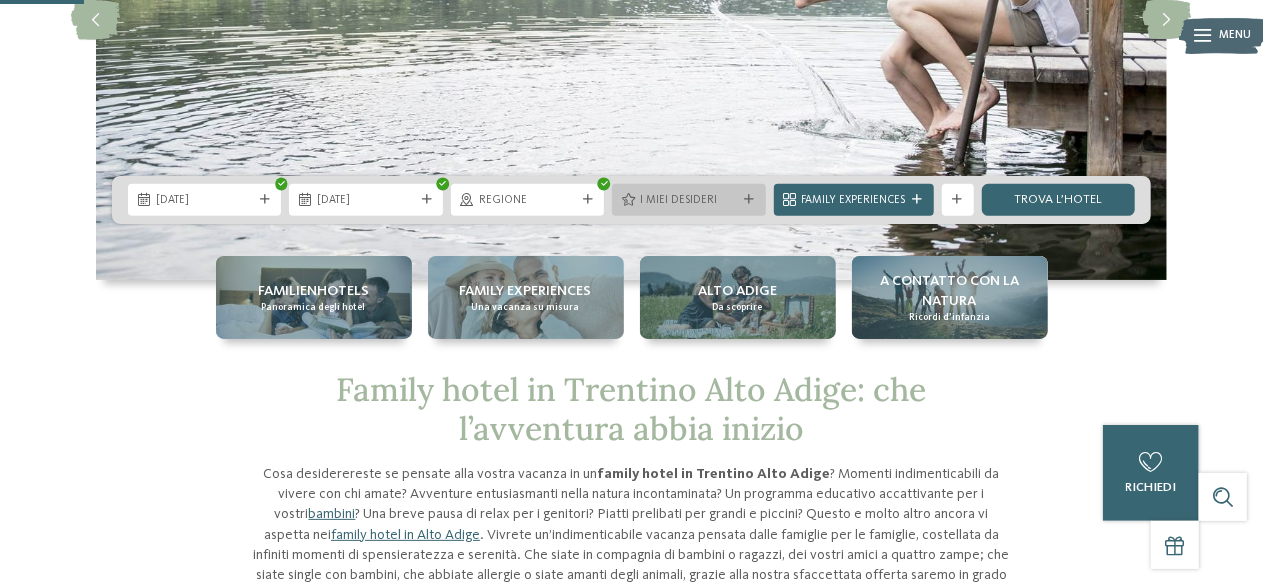 click on "I miei desideri" at bounding box center (688, 200) 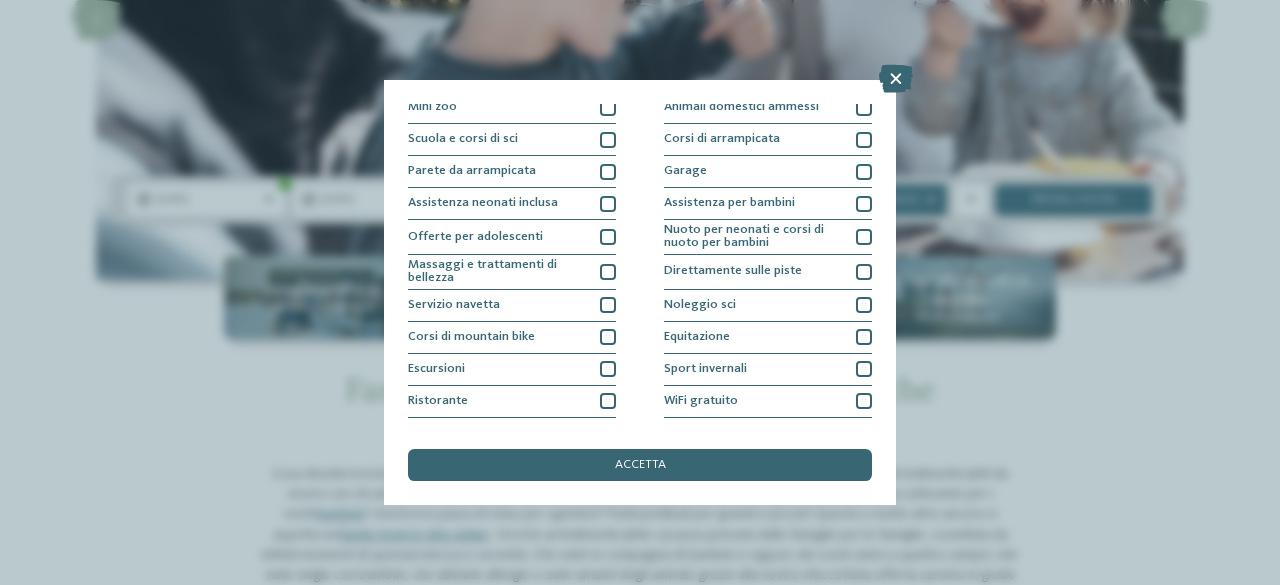 scroll, scrollTop: 254, scrollLeft: 0, axis: vertical 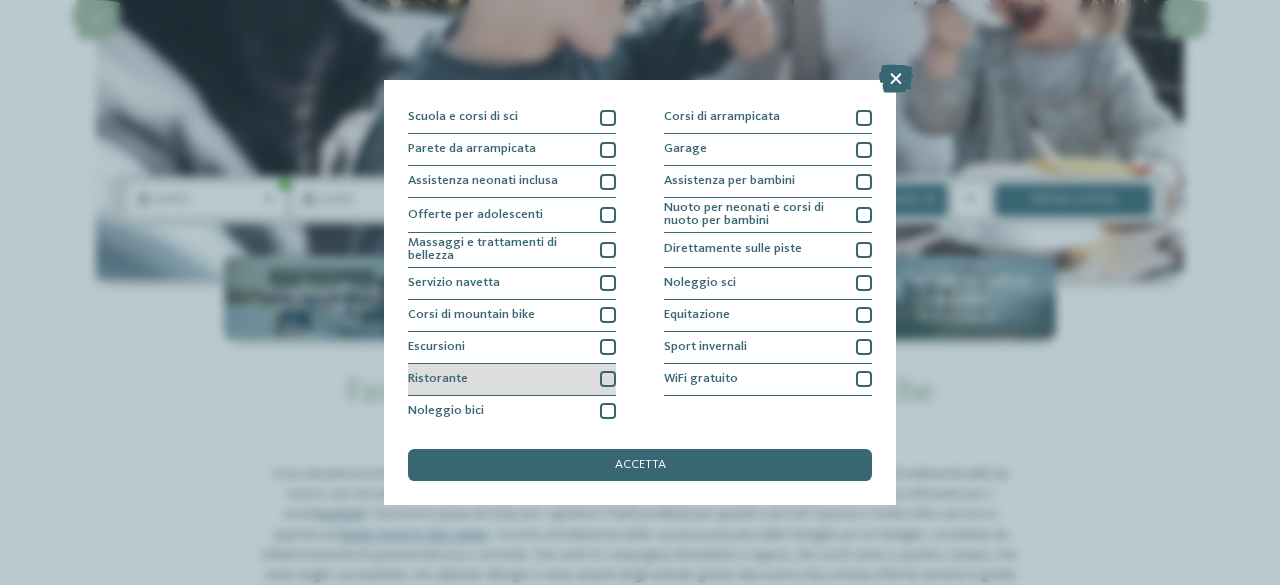 click at bounding box center [608, 379] 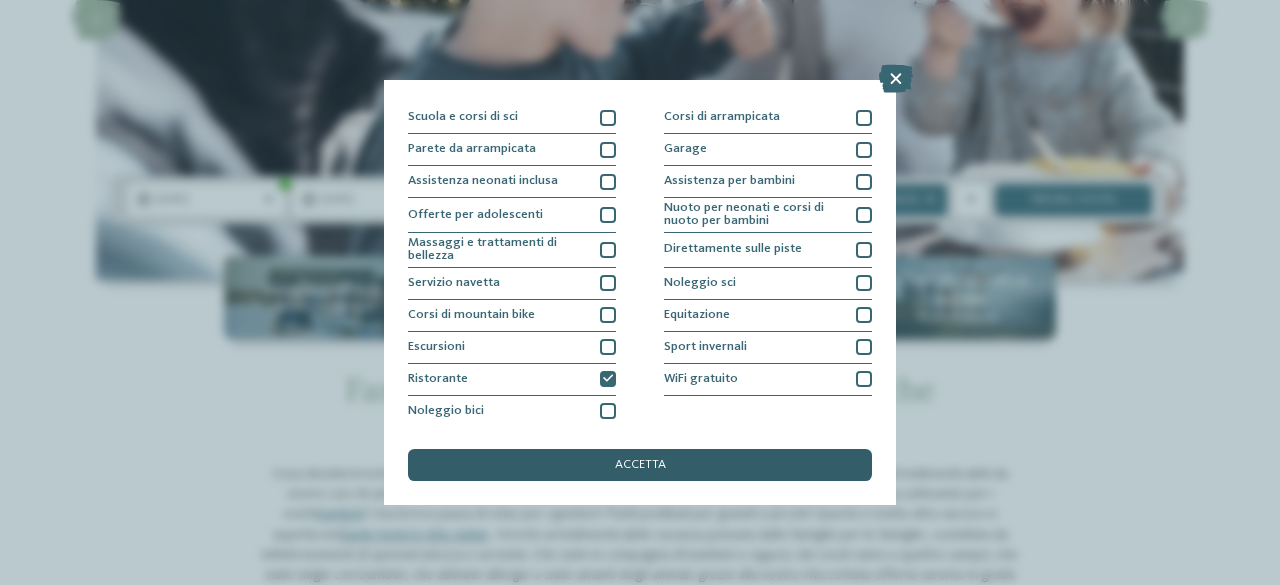click on "accetta" at bounding box center (640, 465) 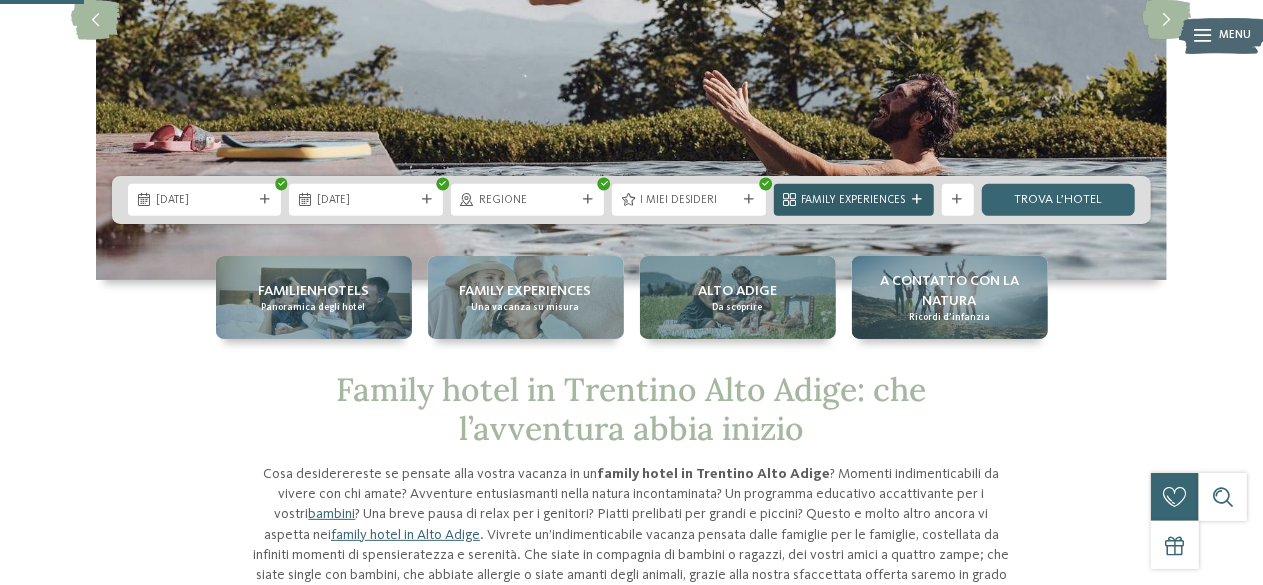 click on "Family Experiences" at bounding box center (854, 201) 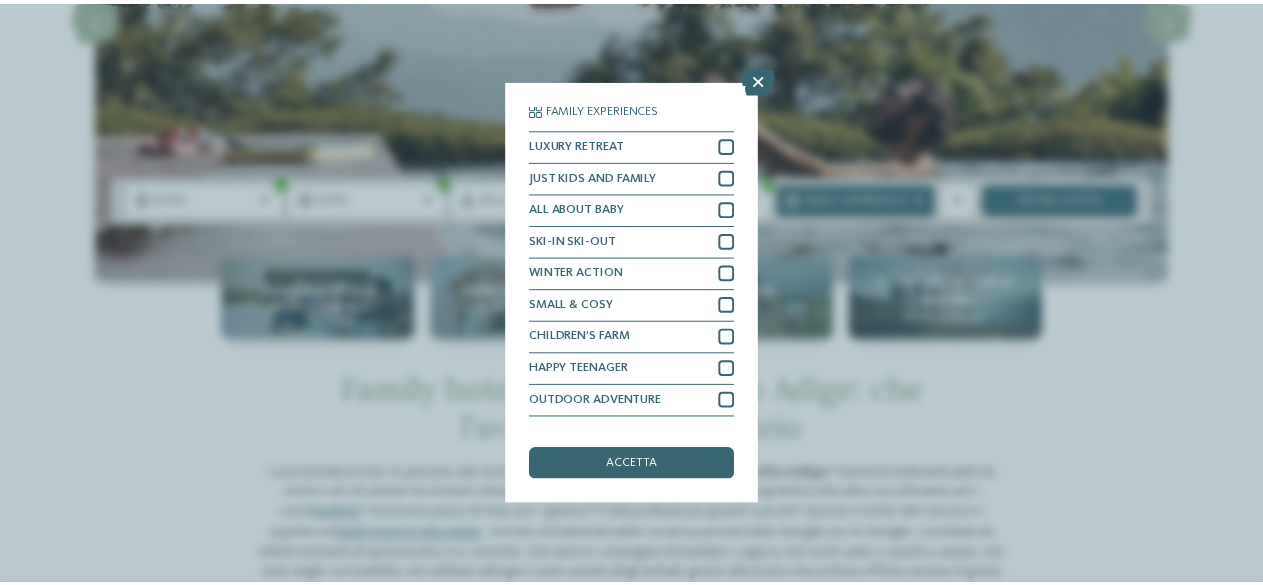 scroll, scrollTop: 24, scrollLeft: 0, axis: vertical 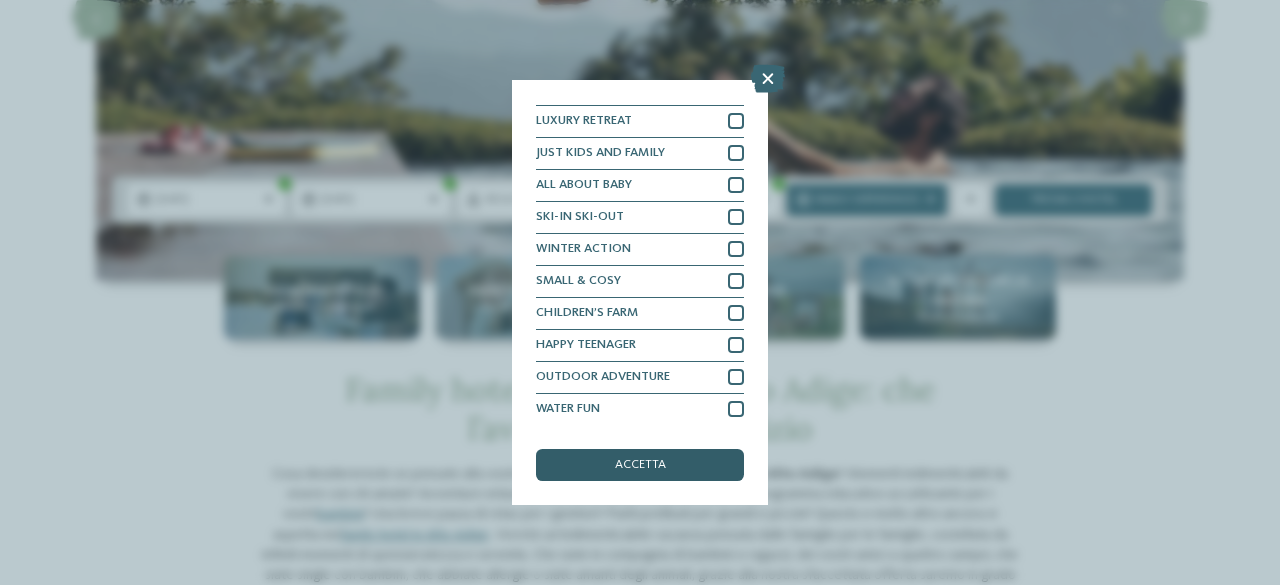 click on "accetta" at bounding box center (640, 465) 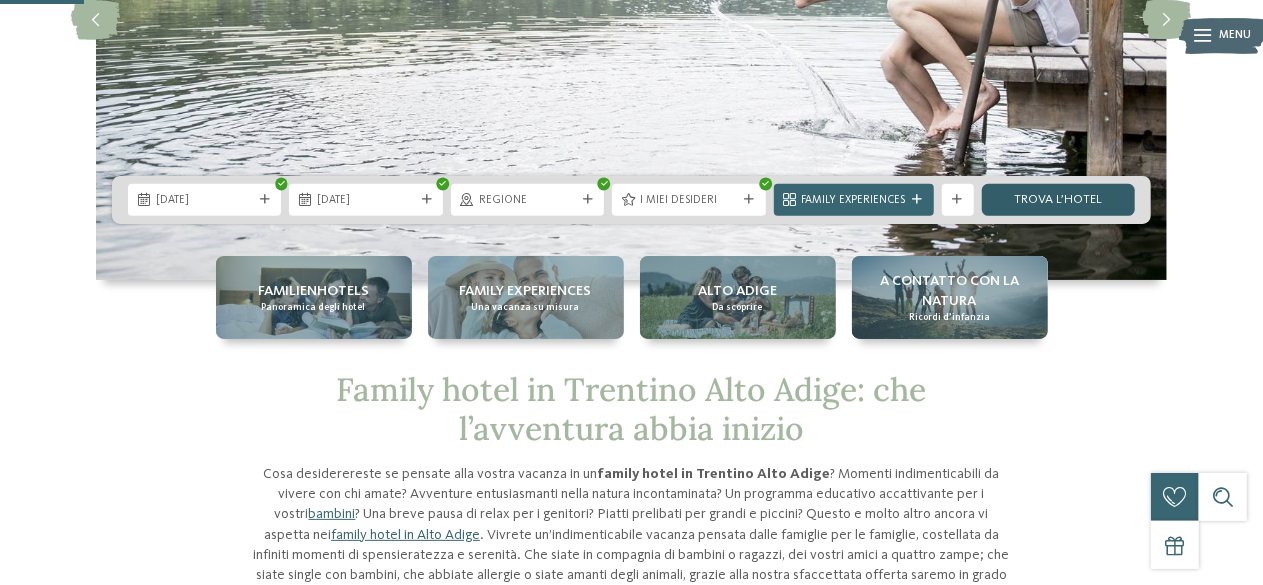 click on "trova l’hotel" at bounding box center [1058, 200] 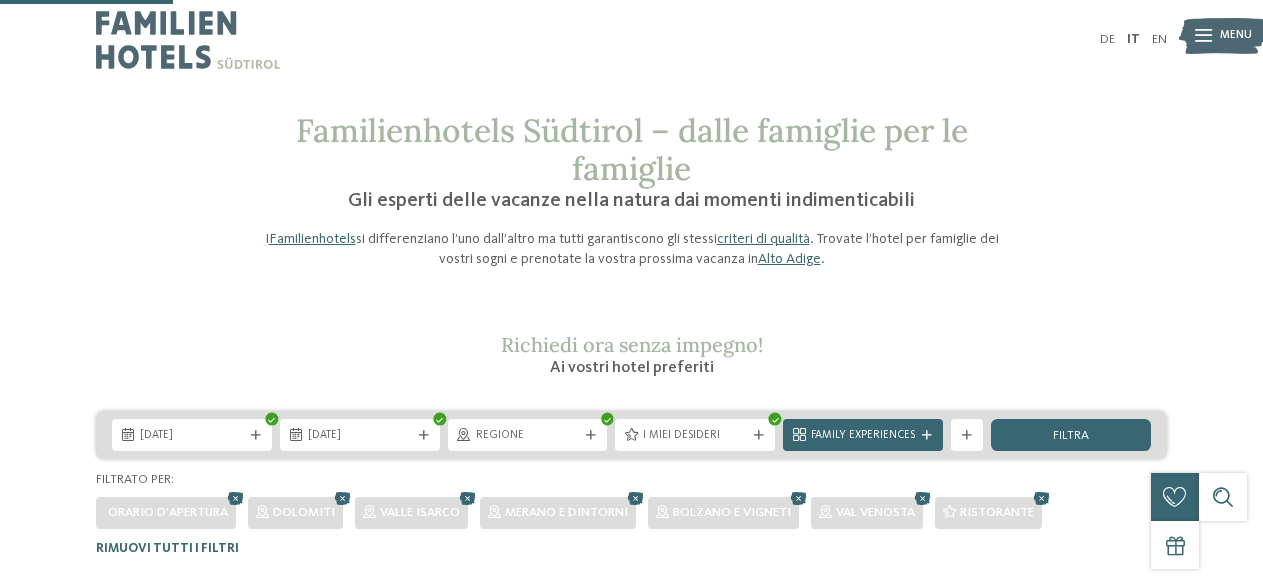 scroll, scrollTop: 494, scrollLeft: 0, axis: vertical 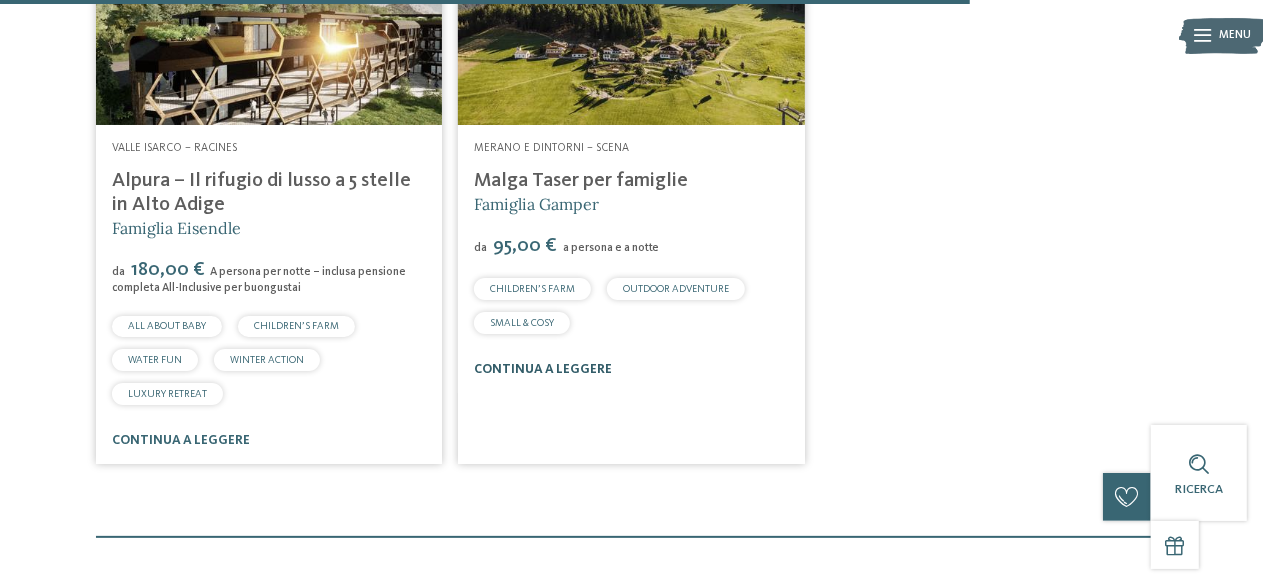 click on "continua a leggere" at bounding box center (543, 369) 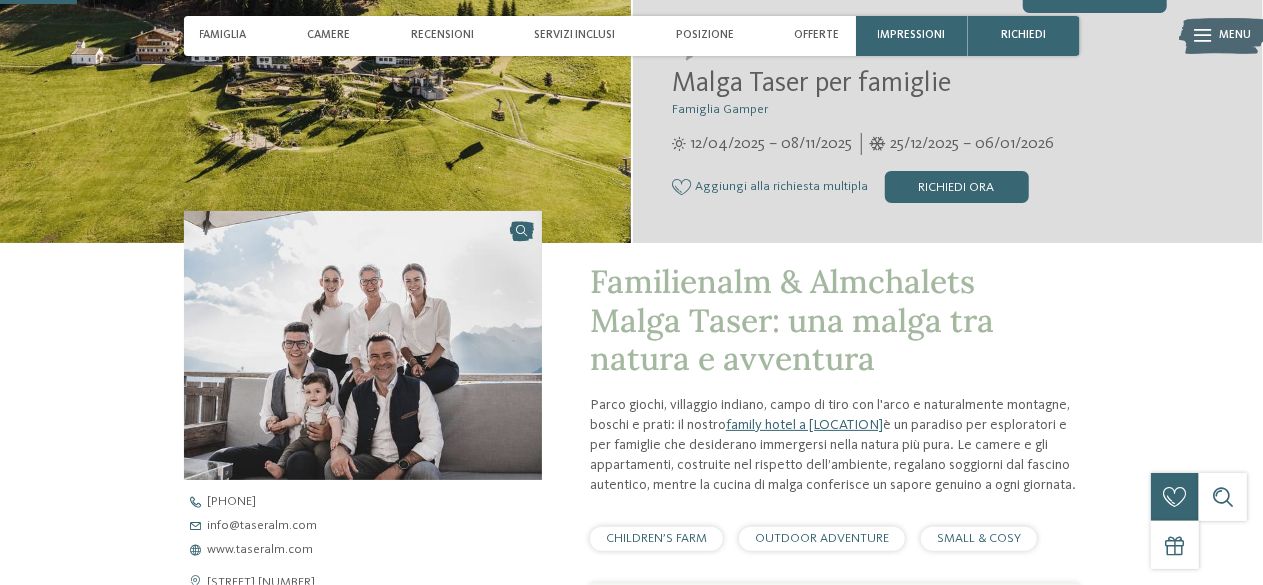 scroll, scrollTop: 320, scrollLeft: 0, axis: vertical 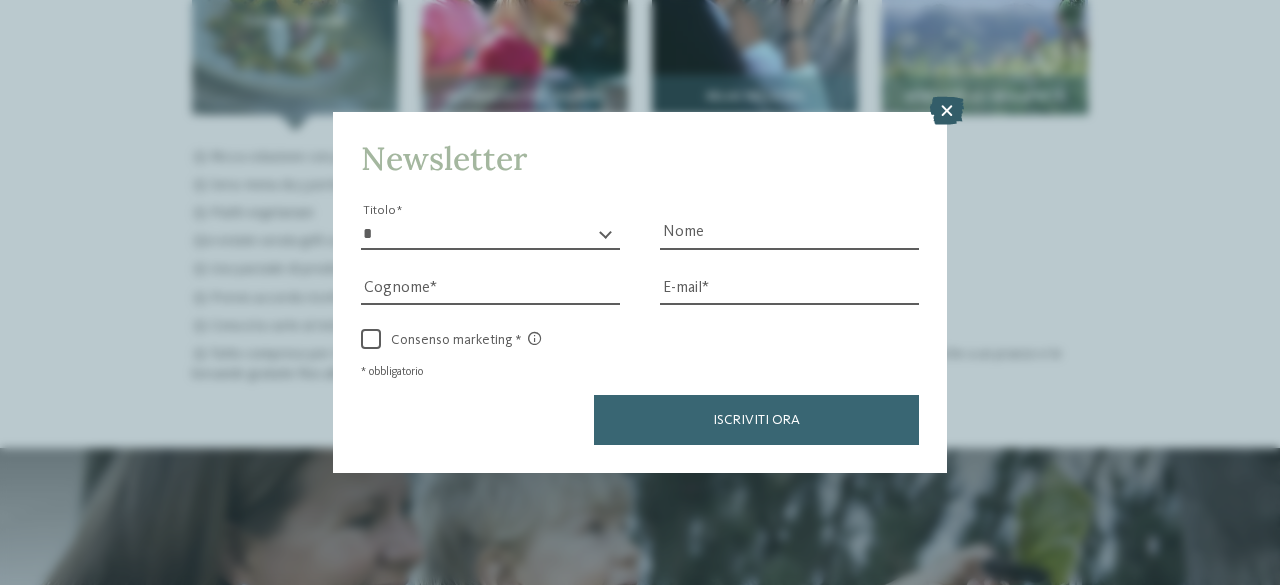 click at bounding box center (947, 111) 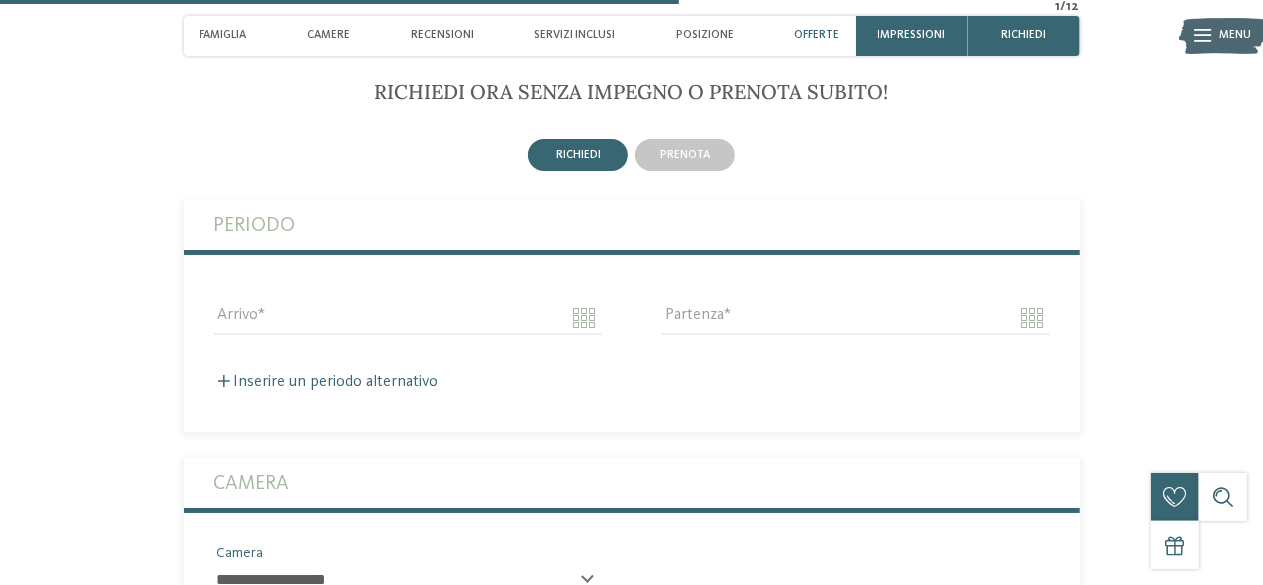 scroll, scrollTop: 3480, scrollLeft: 0, axis: vertical 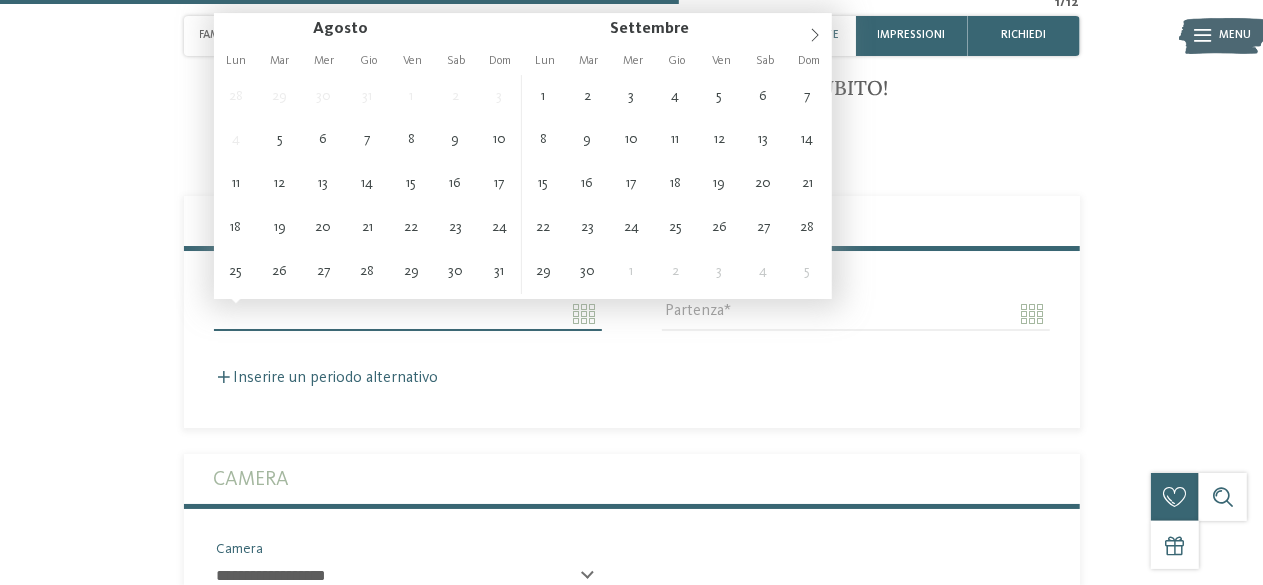 click on "Arrivo" at bounding box center (408, 314) 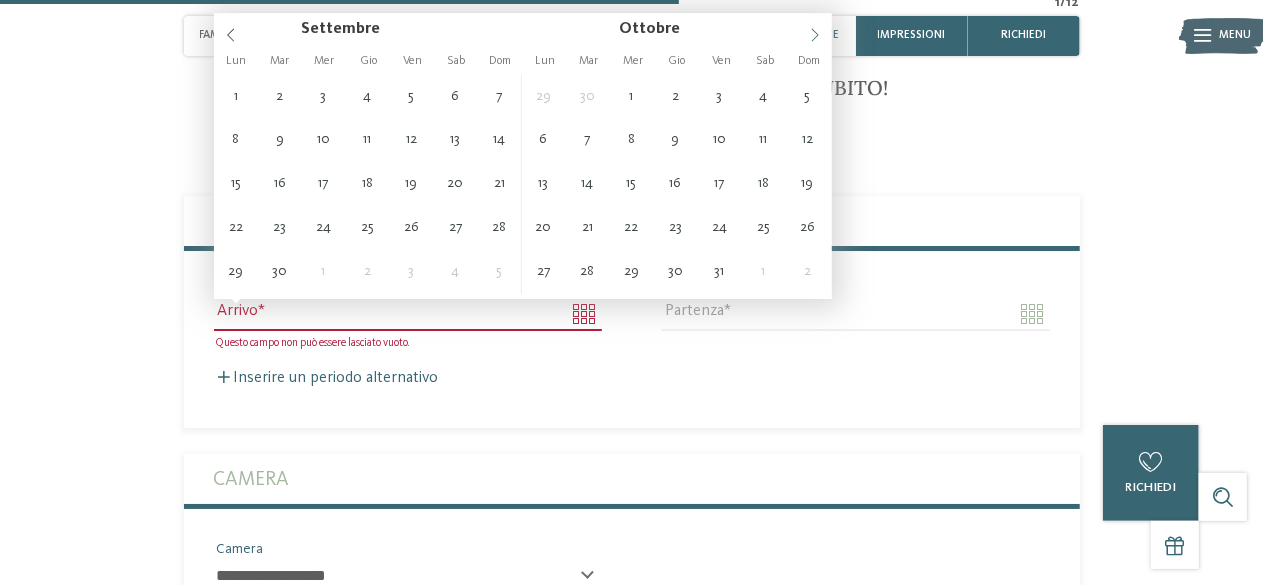 click 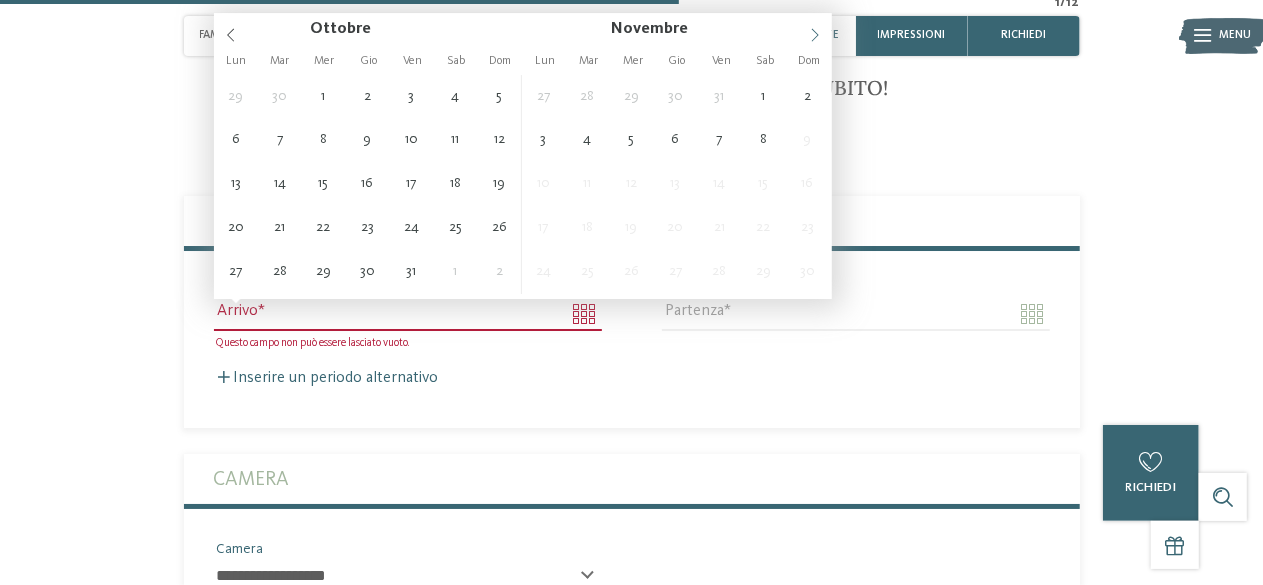 click 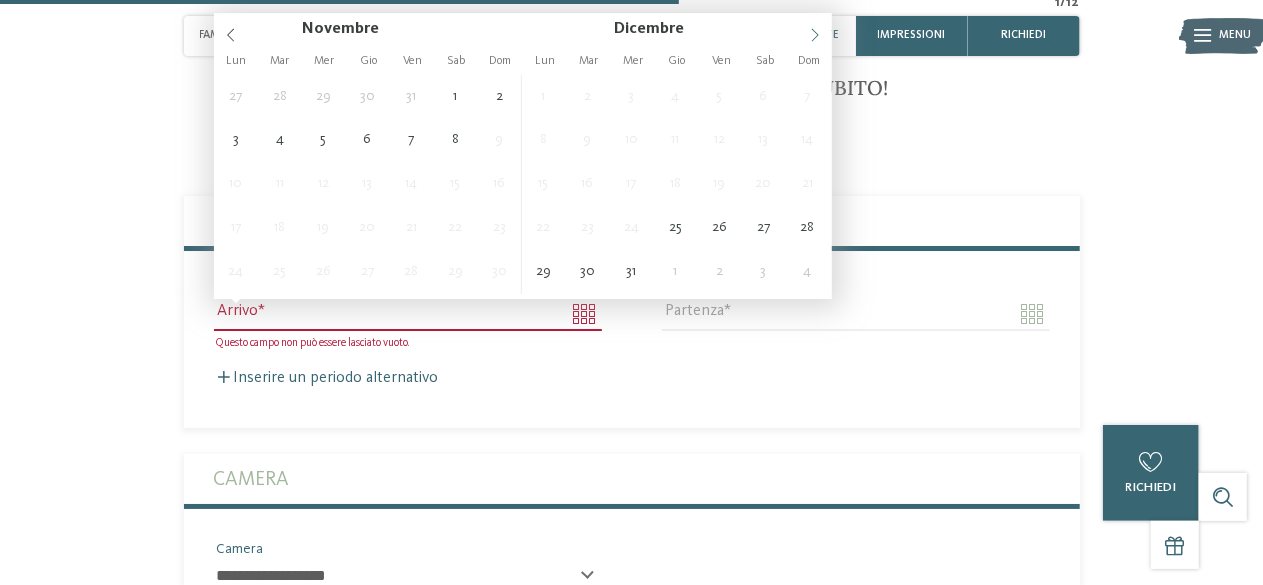 click 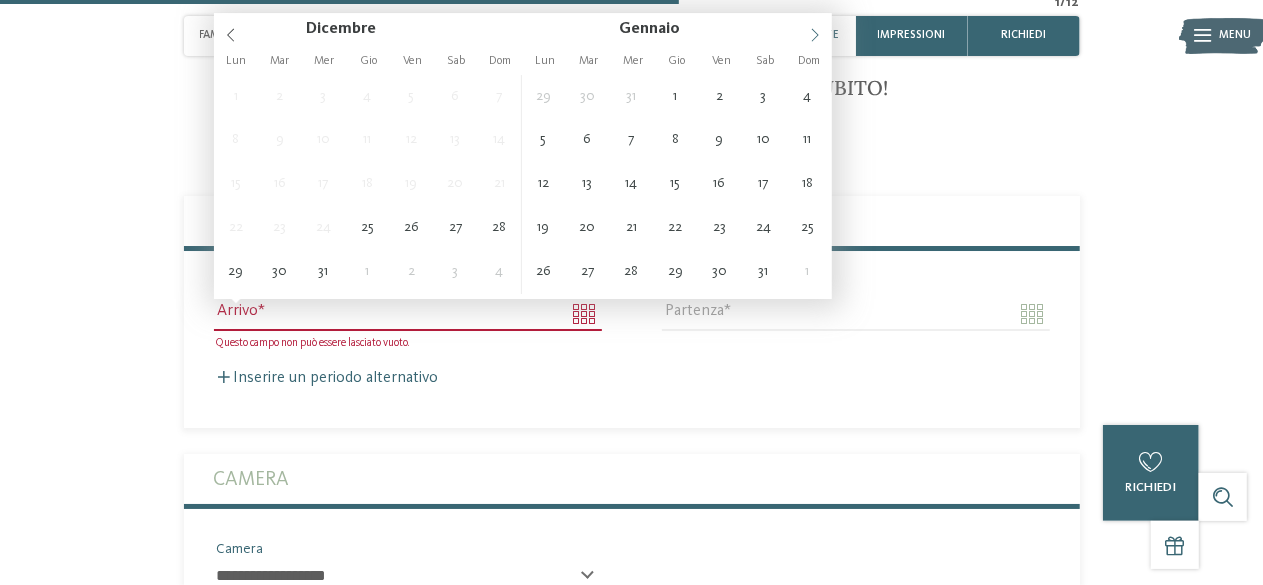 click 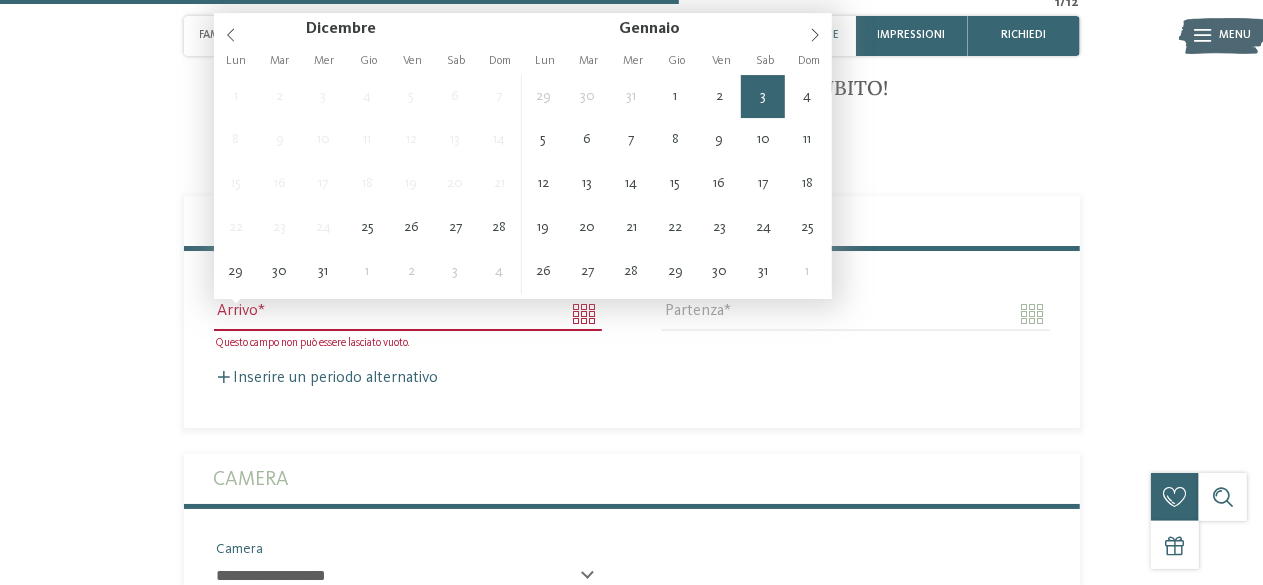 type on "**********" 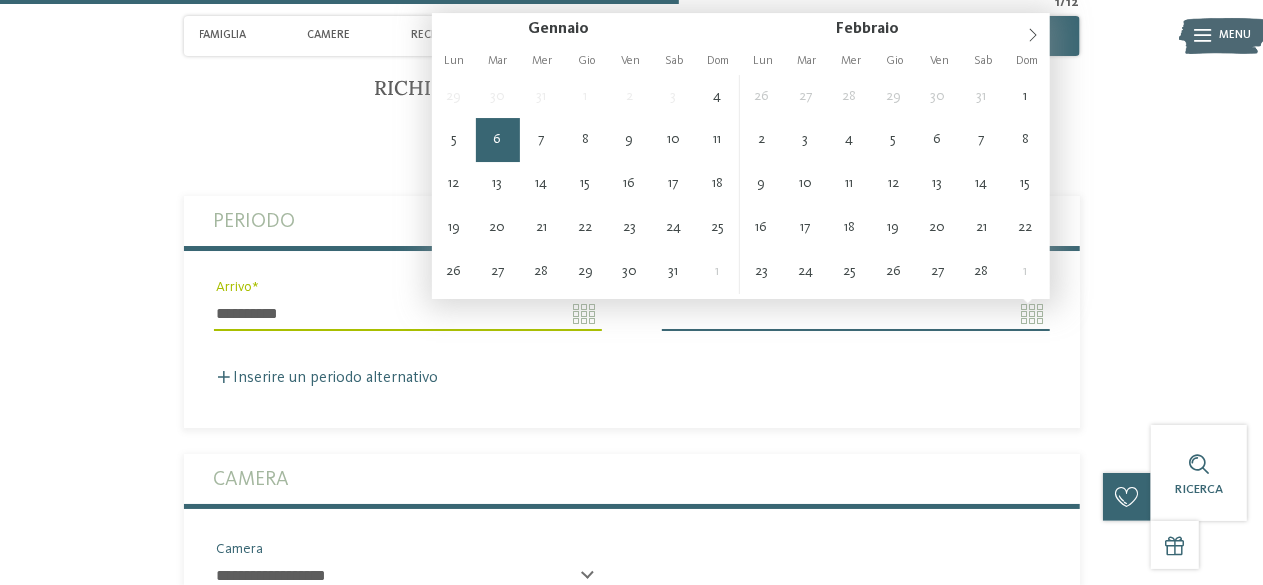 type on "**********" 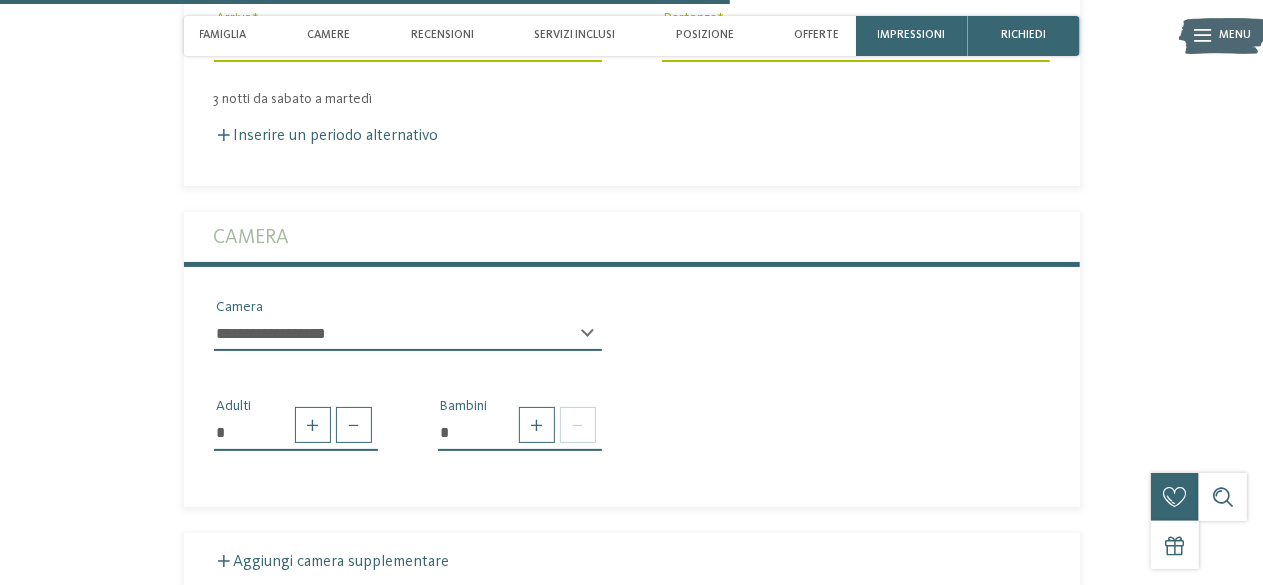 scroll, scrollTop: 3766, scrollLeft: 0, axis: vertical 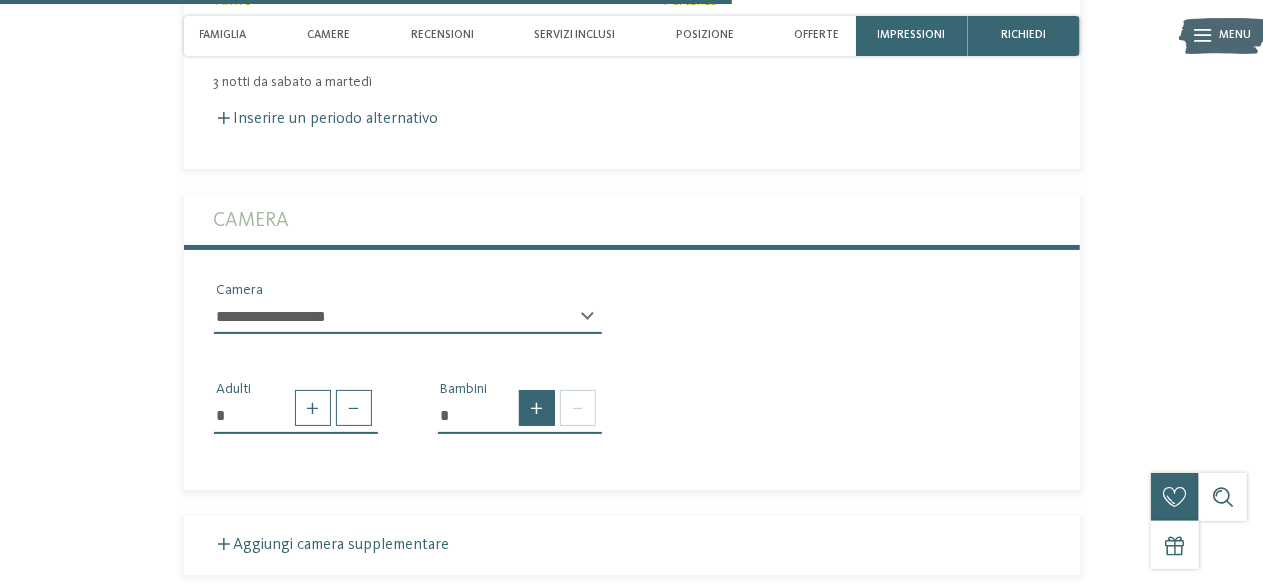 click at bounding box center (537, 408) 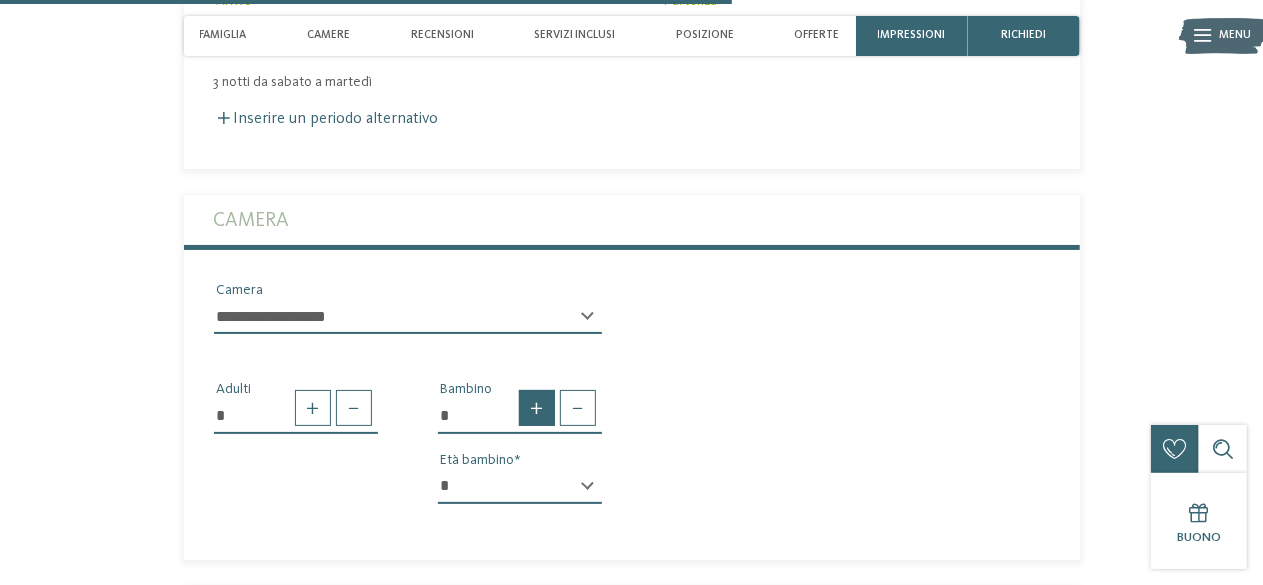 click at bounding box center (537, 408) 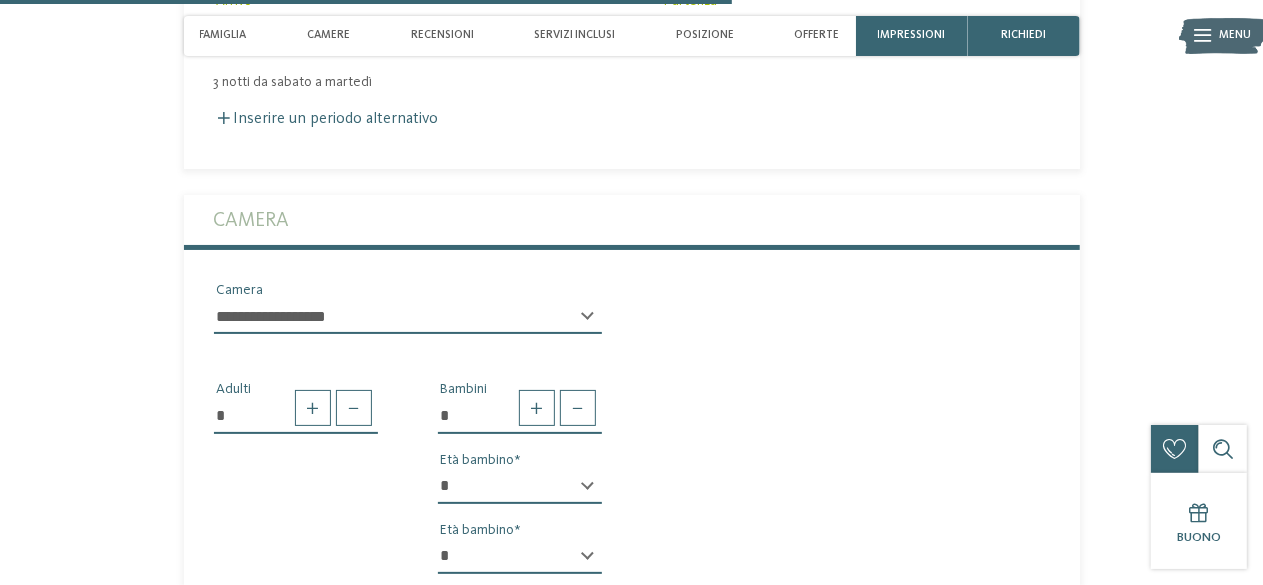 click on "* * * * * * * * * * * ** ** ** ** ** ** ** **" at bounding box center [520, 487] 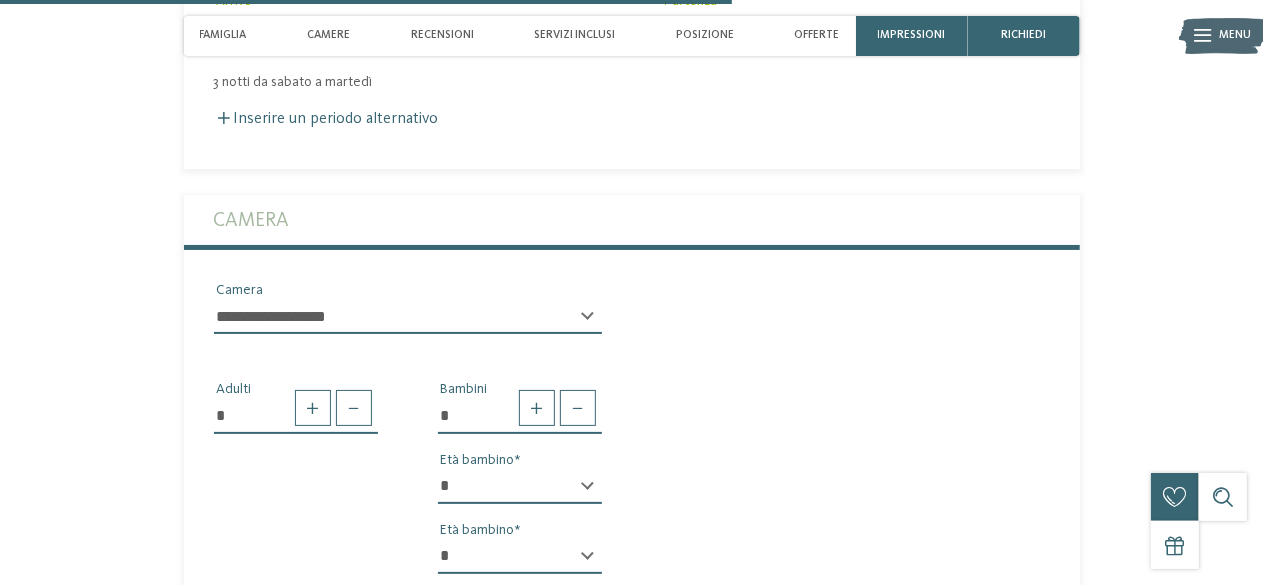 click on "* * * * * * * * * * * ** ** ** ** ** ** ** **" at bounding box center (520, 557) 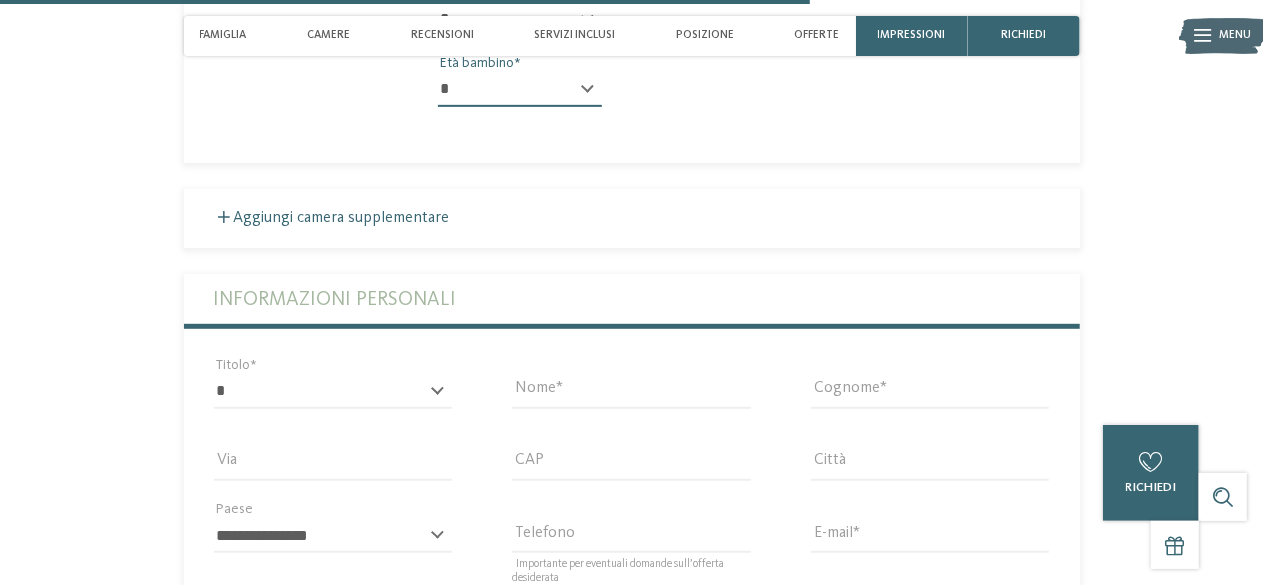scroll, scrollTop: 4277, scrollLeft: 0, axis: vertical 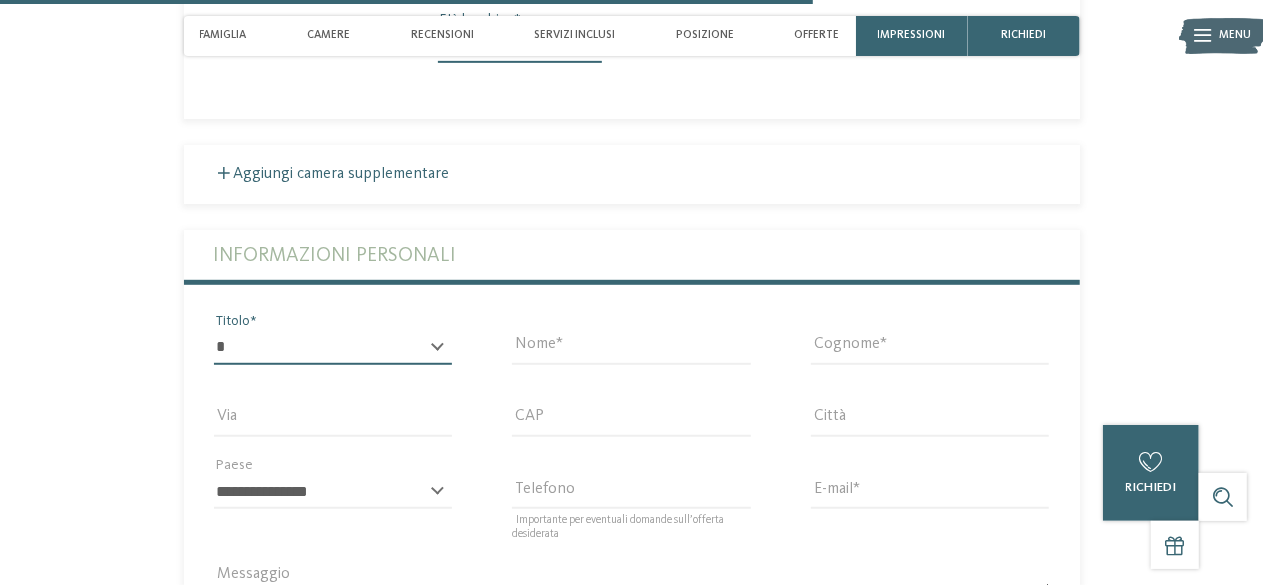 click on "* ****** ******* ******** ******" at bounding box center (333, 348) 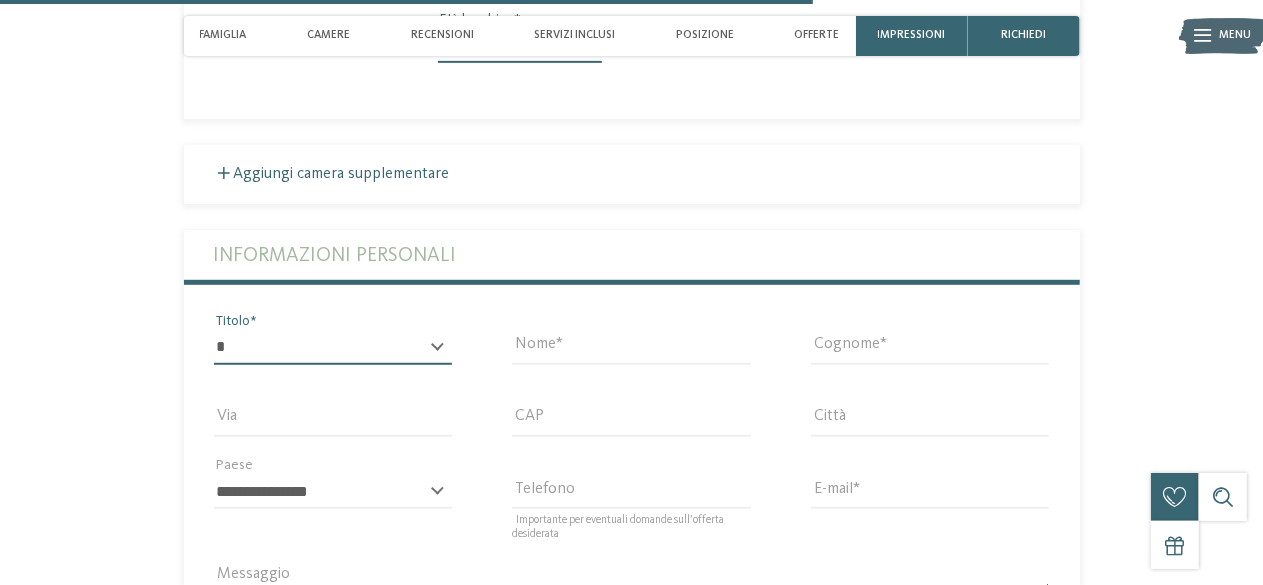 select on "*" 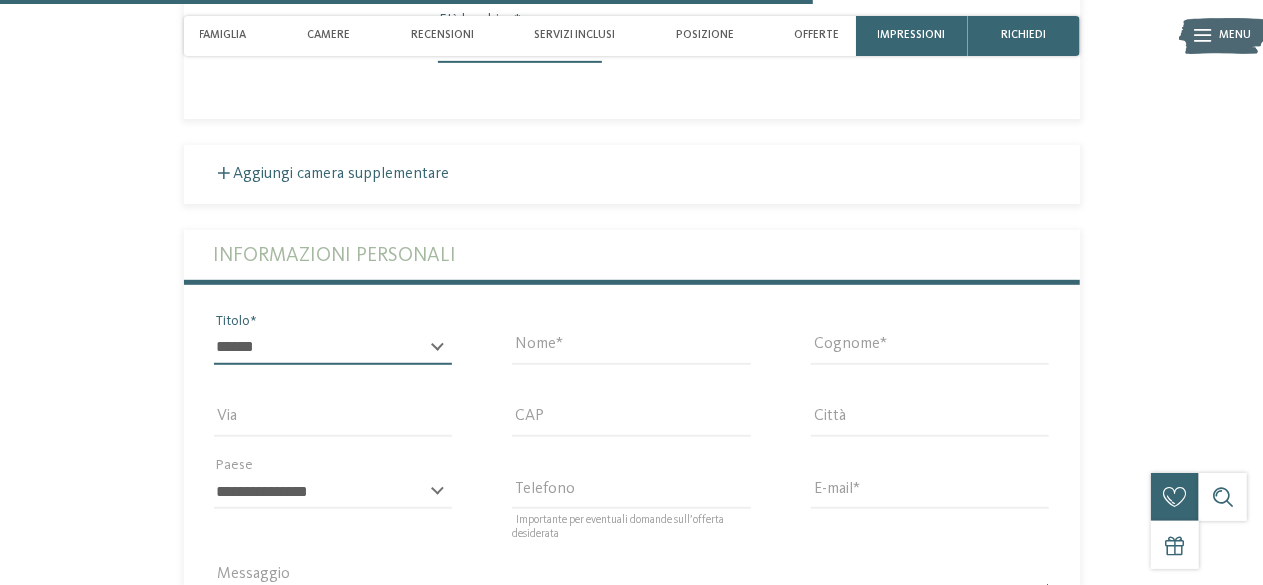 click on "* ****** ******* ******** ******" at bounding box center [333, 348] 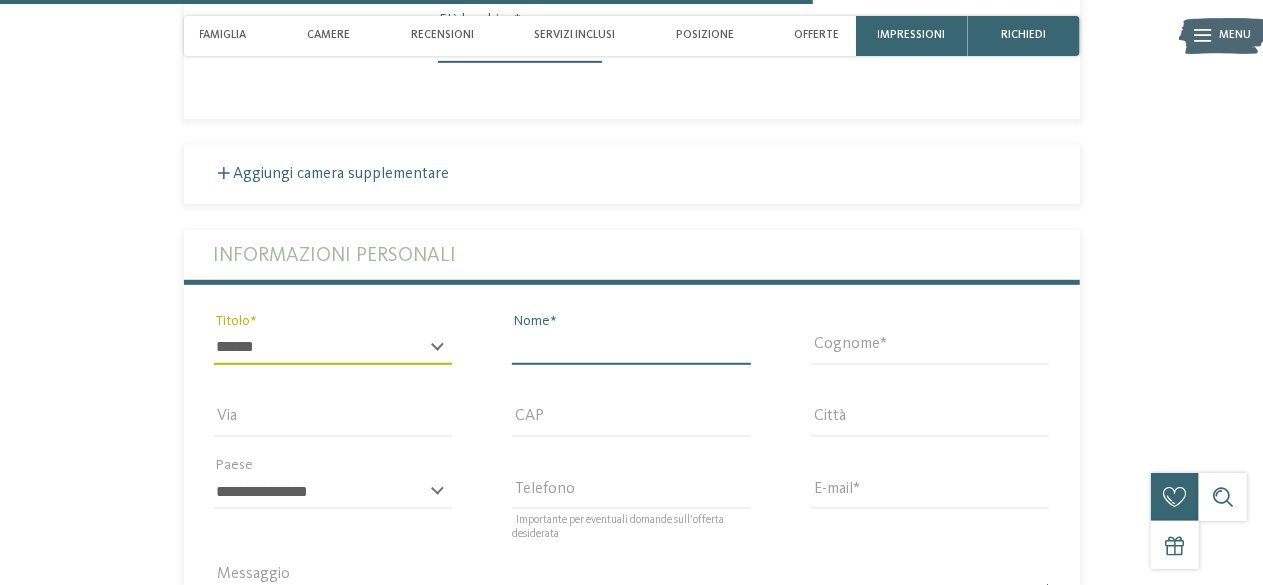 click on "Nome" at bounding box center [631, 348] 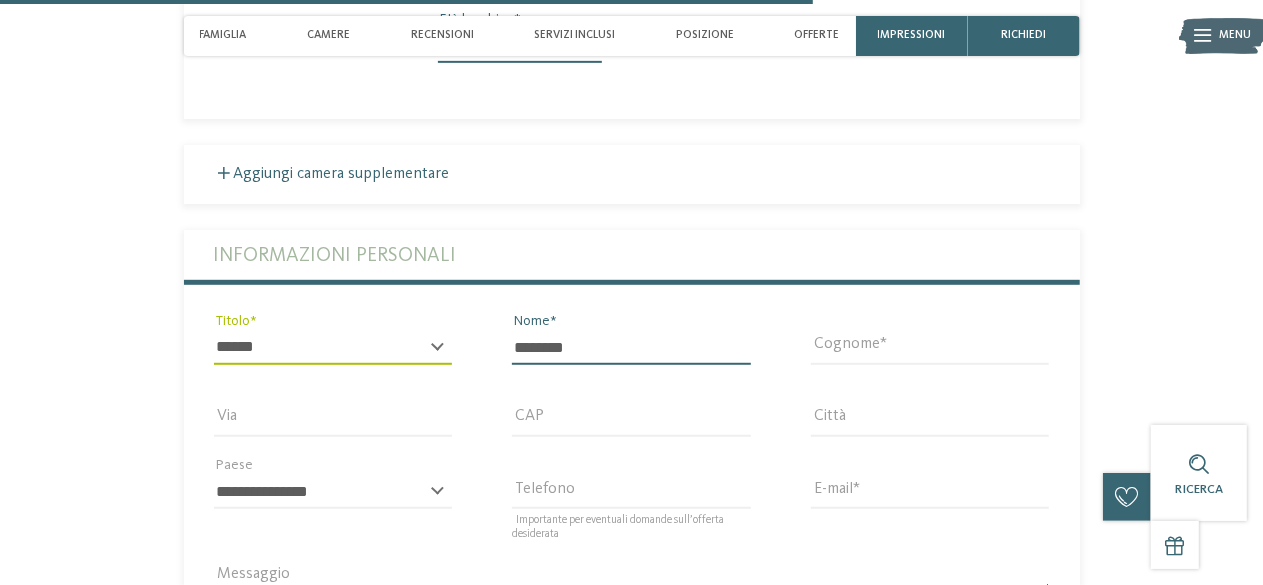 type on "********" 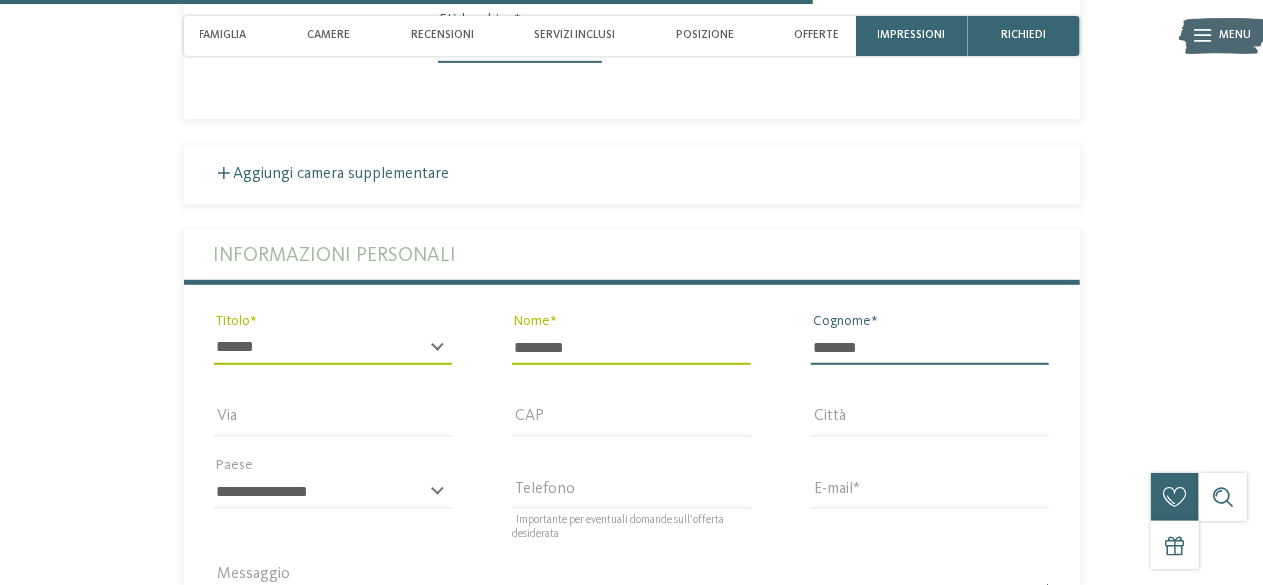 type on "*******" 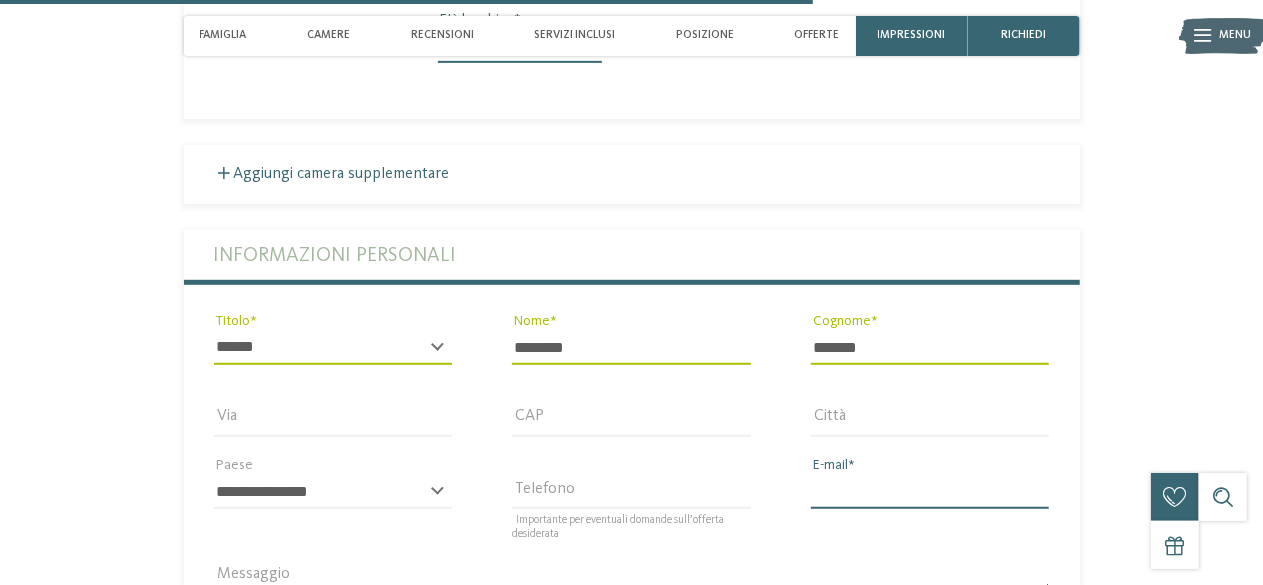click on "E-mail" at bounding box center [930, 492] 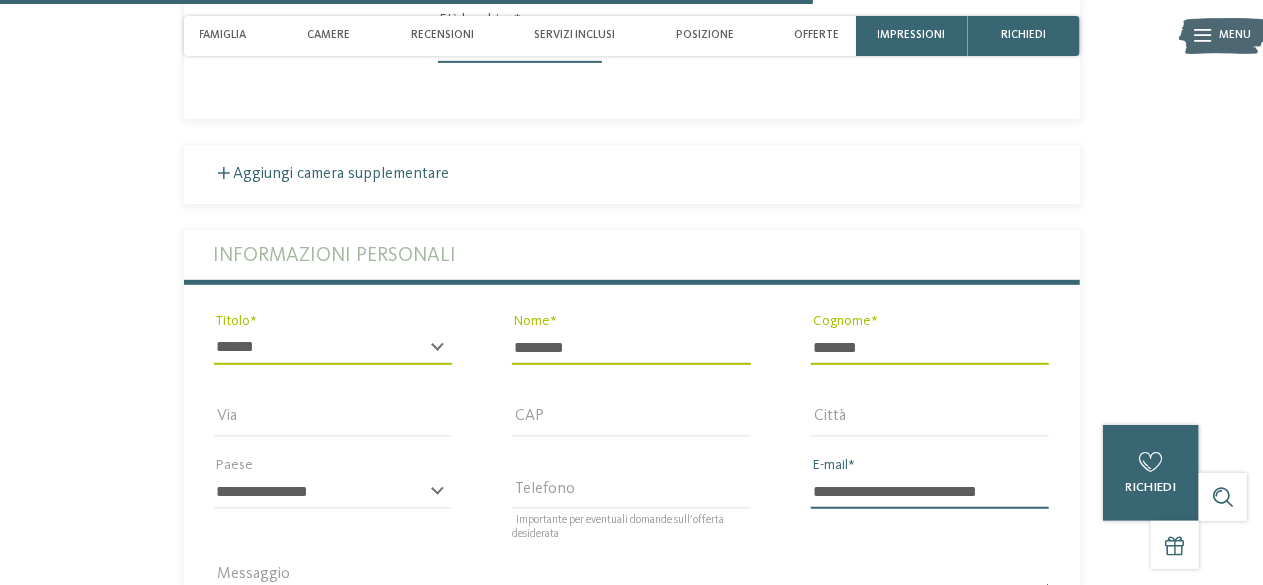 type on "**********" 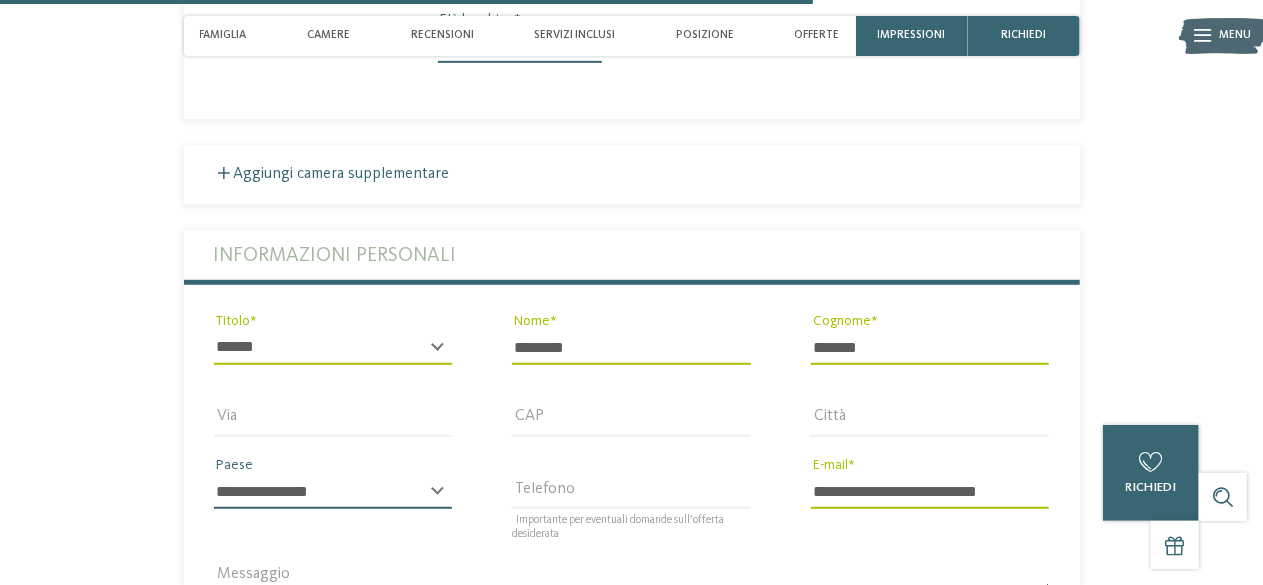 click on "**********" at bounding box center [333, 492] 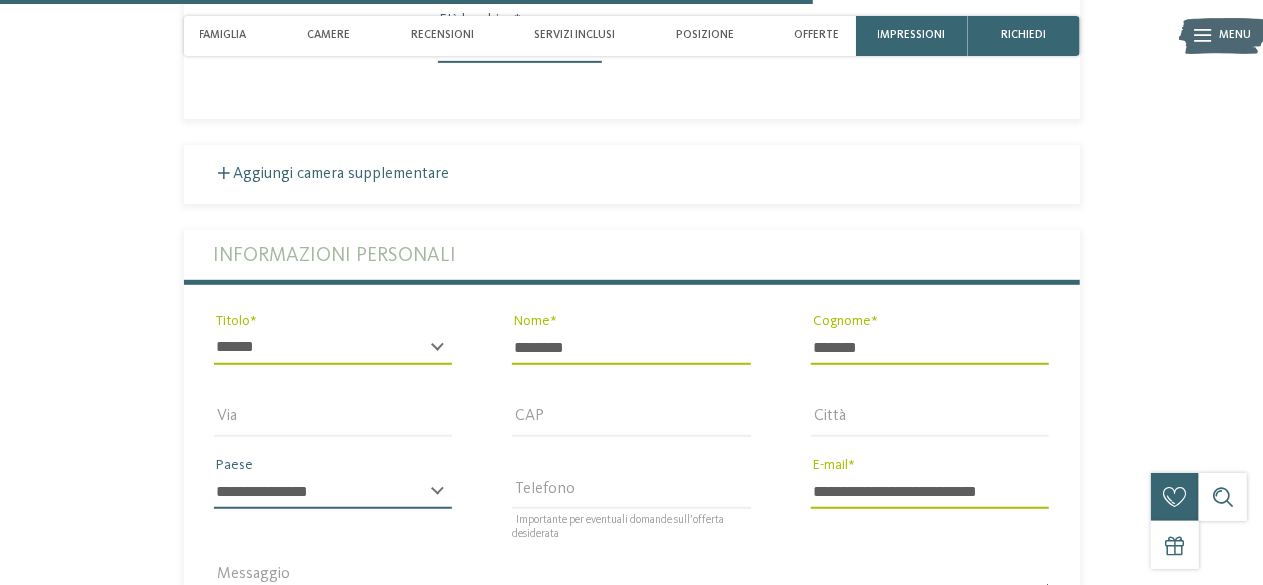 select on "**" 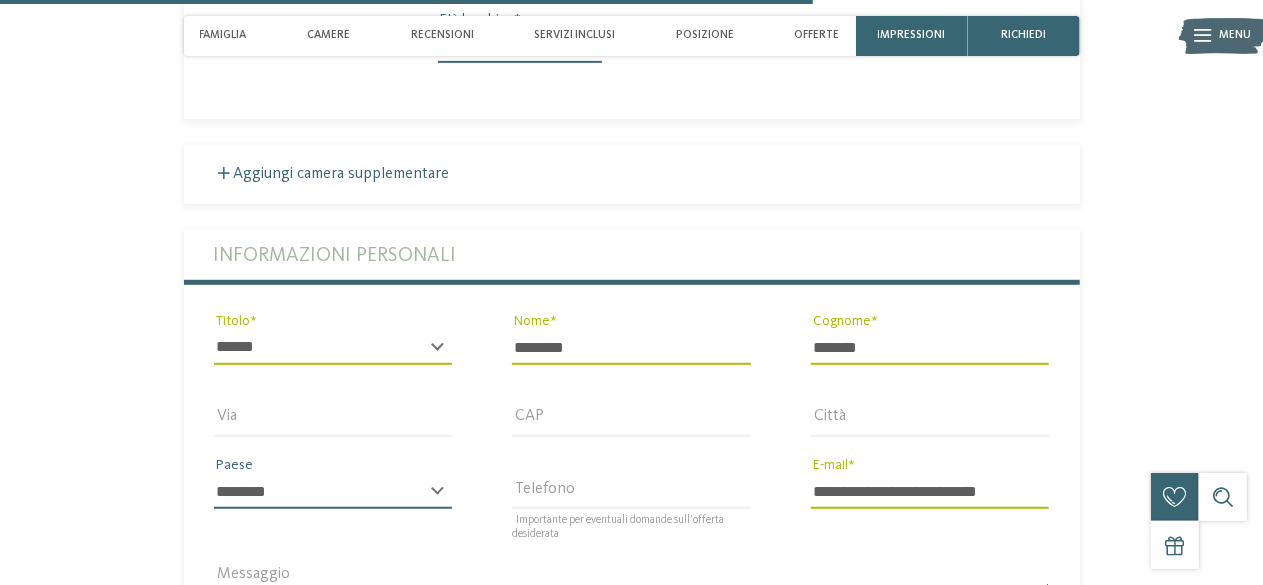 click on "**********" at bounding box center (333, 492) 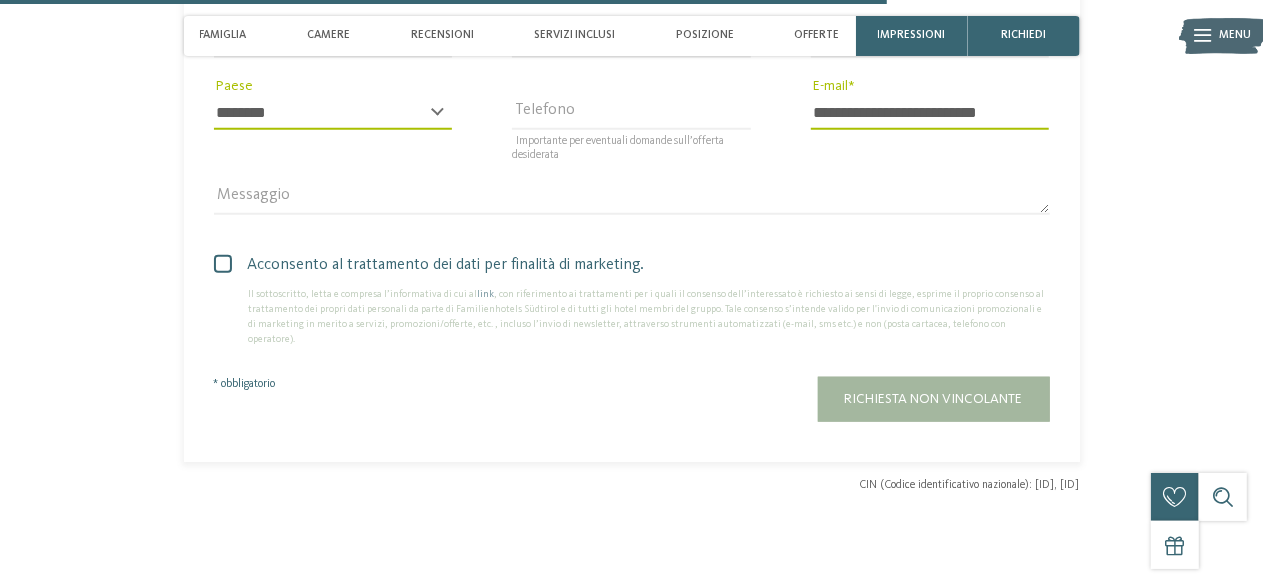 scroll, scrollTop: 4666, scrollLeft: 0, axis: vertical 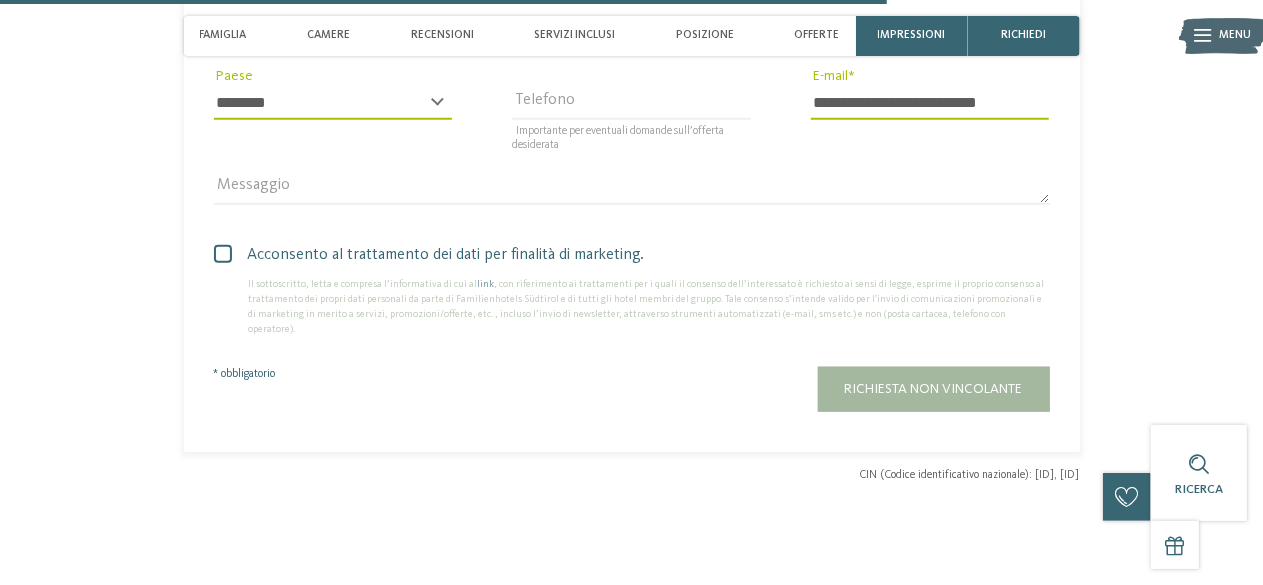 click at bounding box center [223, 254] 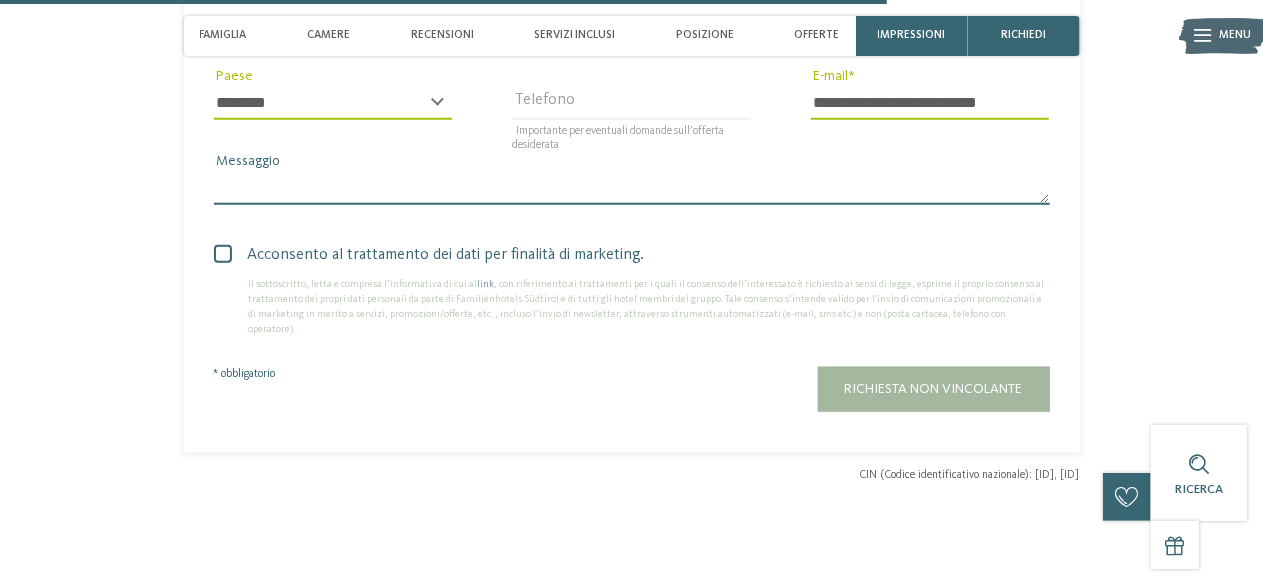 click on "Messaggio" at bounding box center [632, 188] 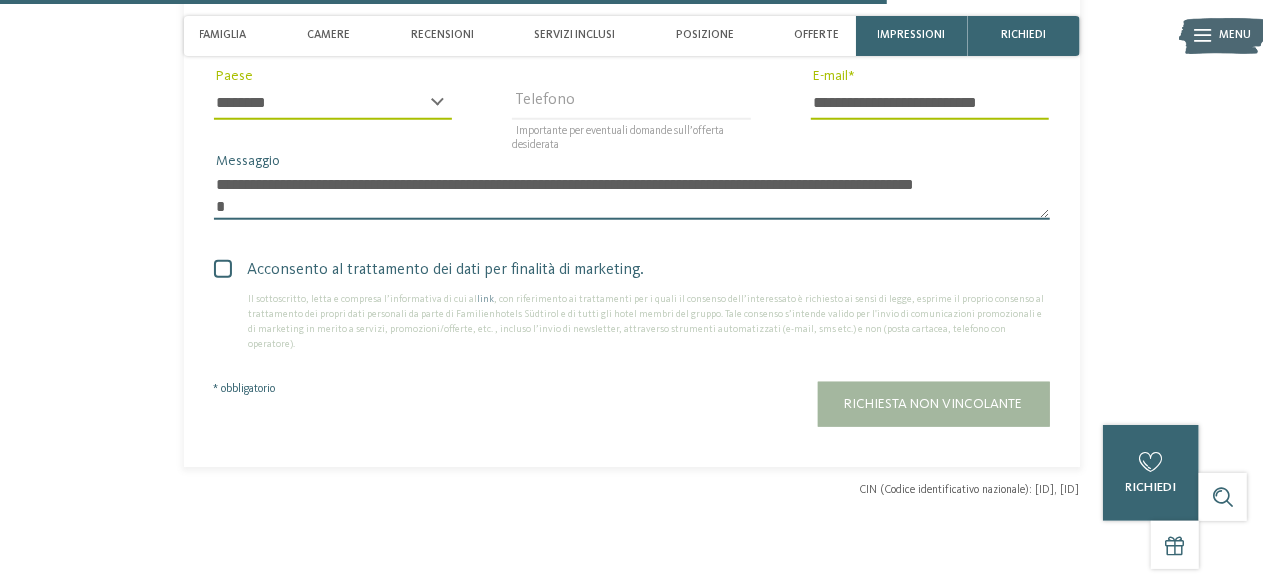 scroll, scrollTop: 0, scrollLeft: 0, axis: both 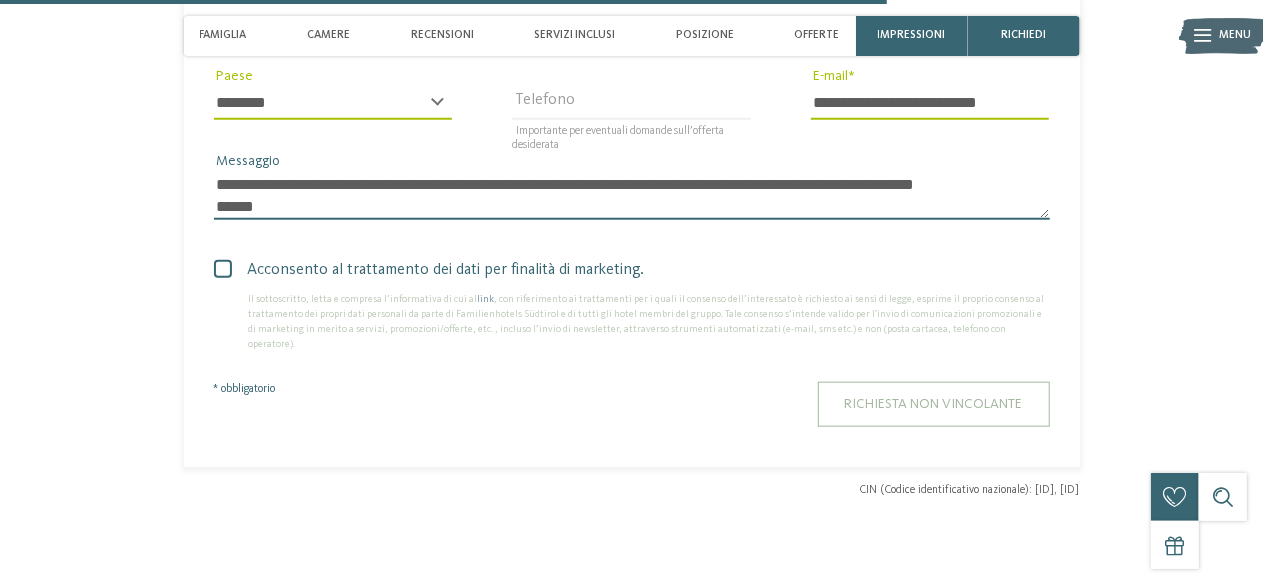 type on "**********" 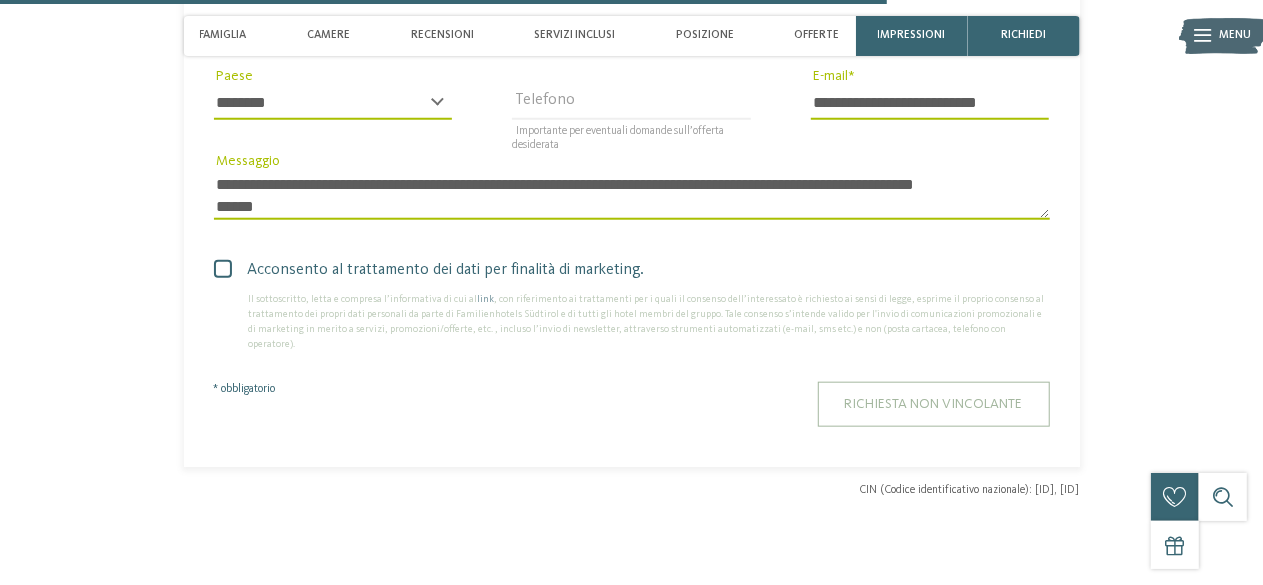 click on "Richiesta non vincolante" at bounding box center (934, 404) 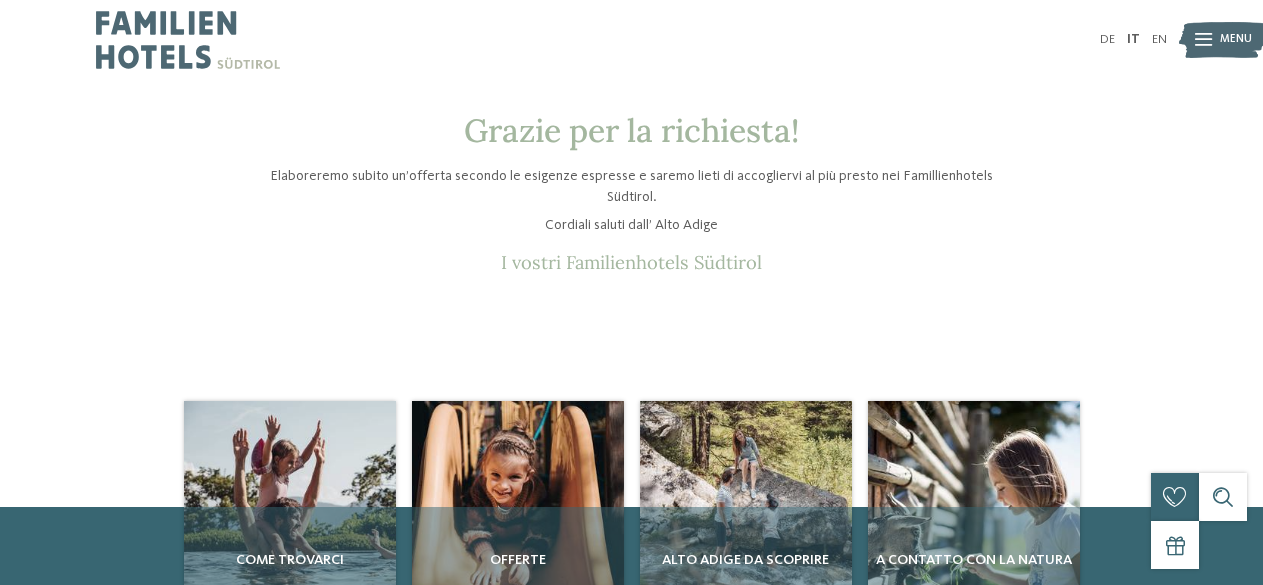 scroll, scrollTop: 0, scrollLeft: 0, axis: both 